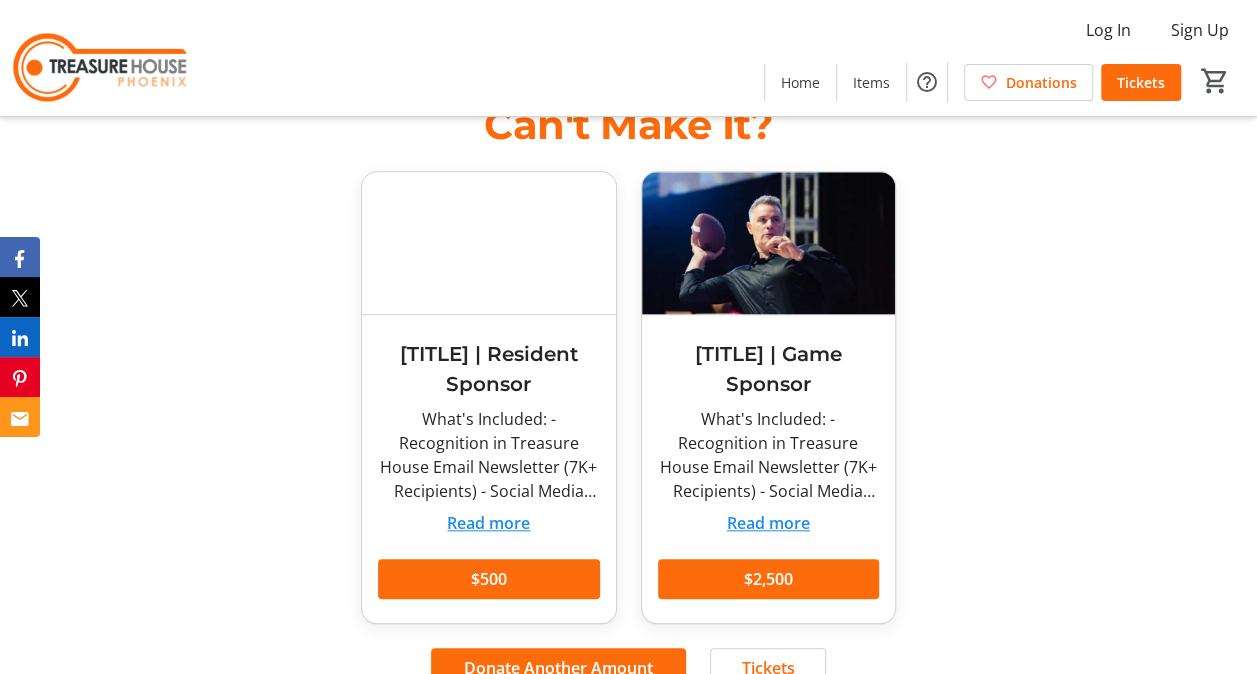 scroll, scrollTop: 400, scrollLeft: 0, axis: vertical 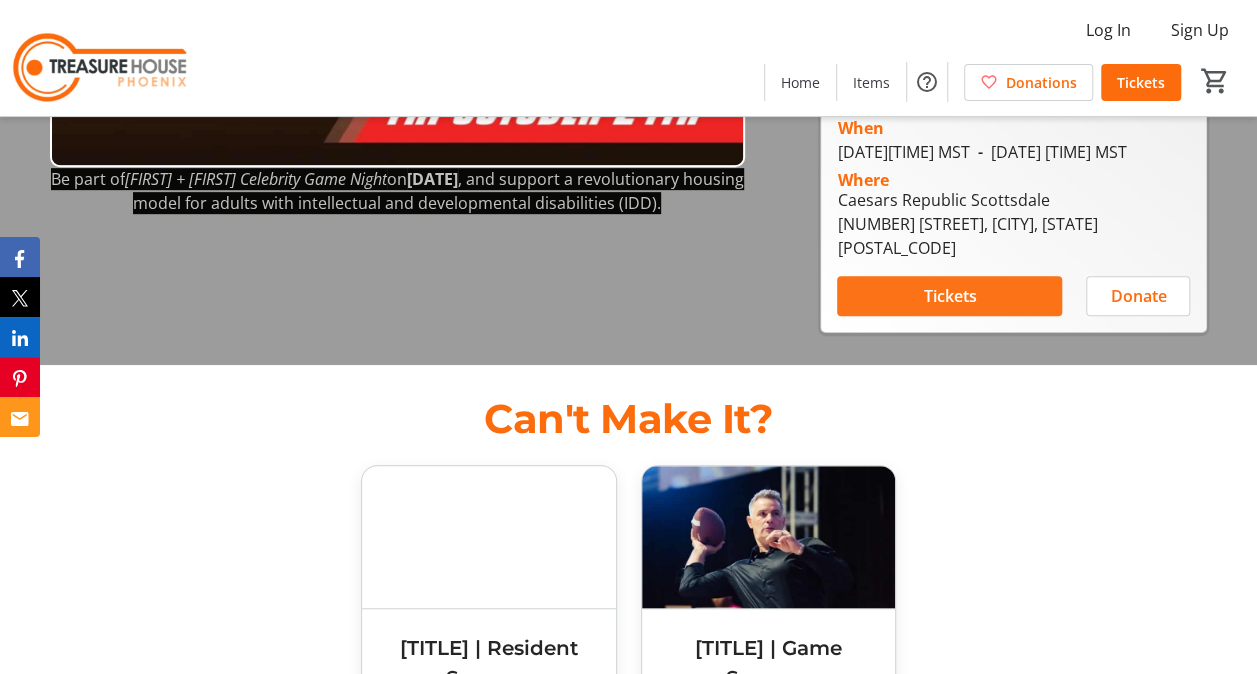 click on "Tickets" at bounding box center [949, 296] 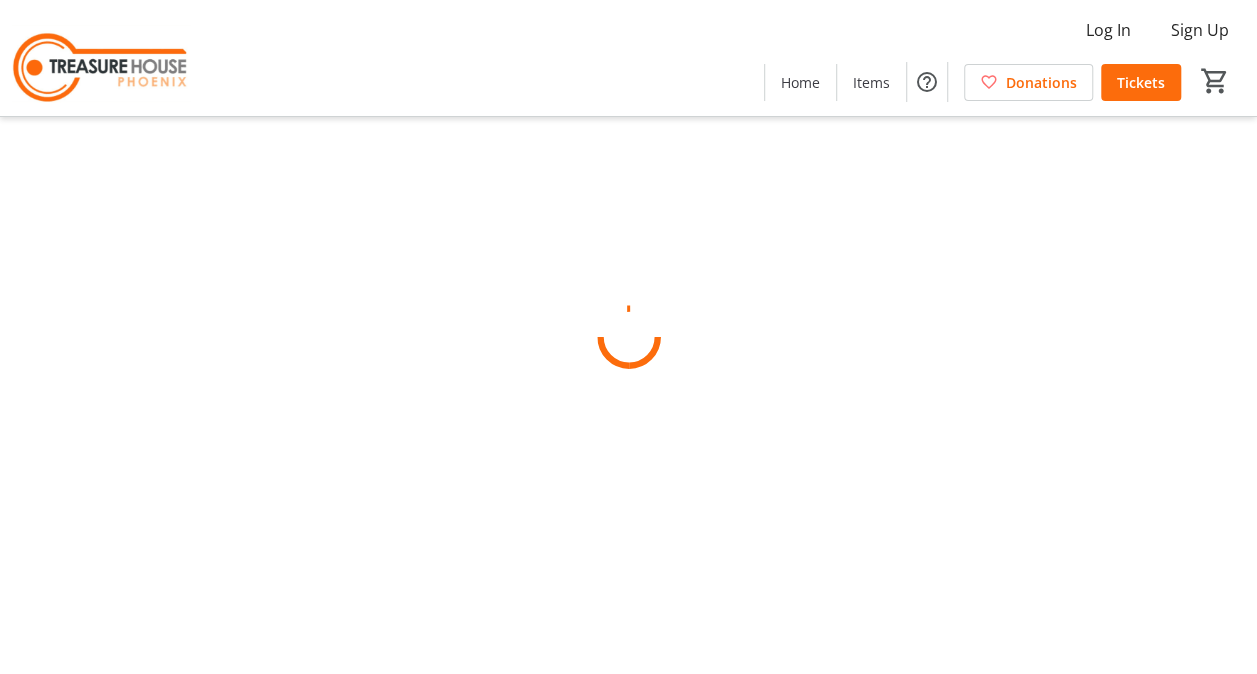scroll, scrollTop: 0, scrollLeft: 0, axis: both 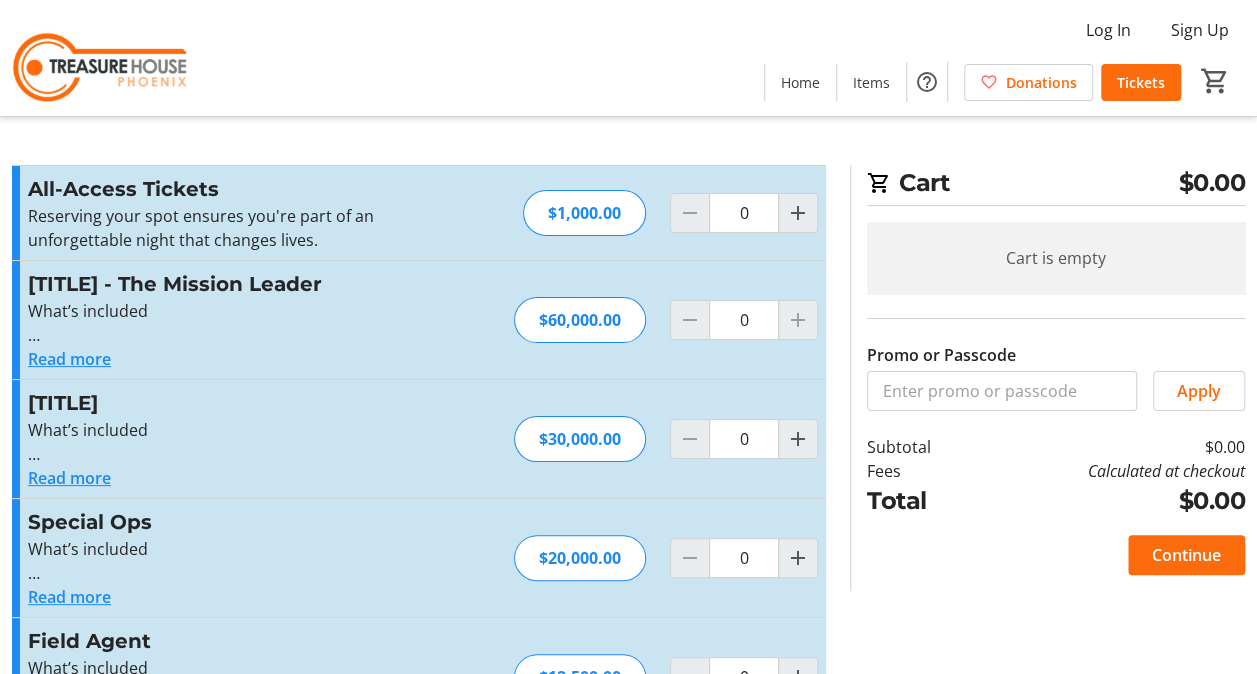click 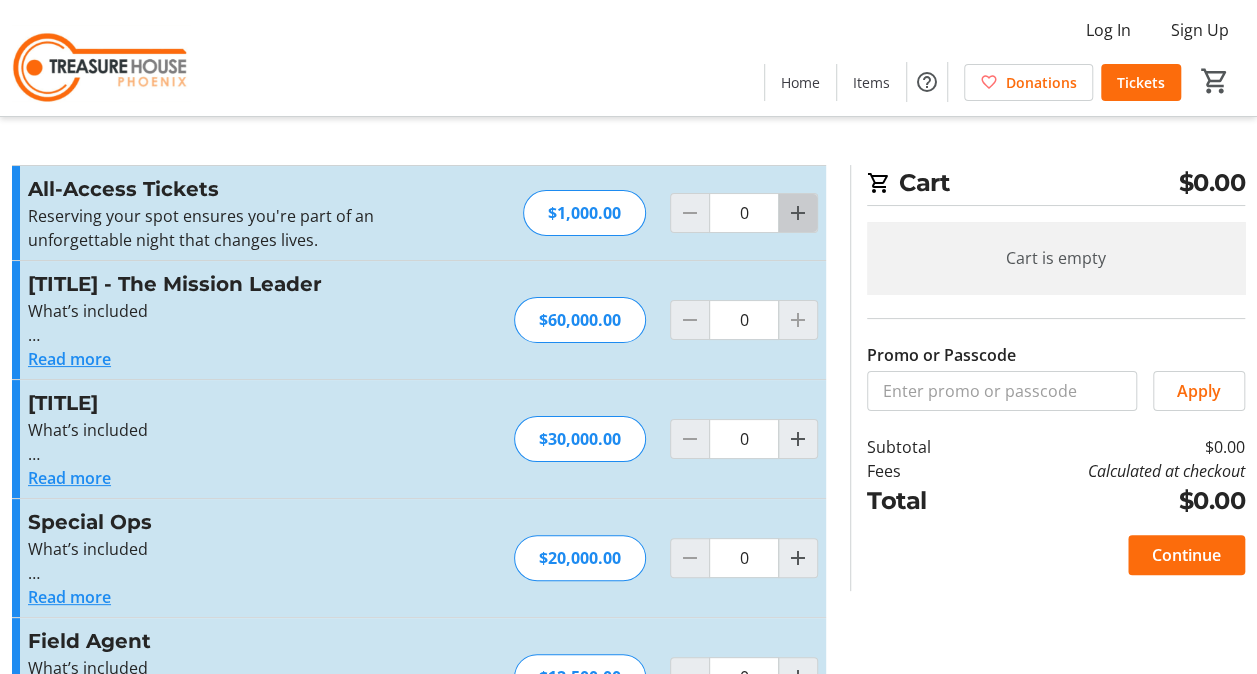 click 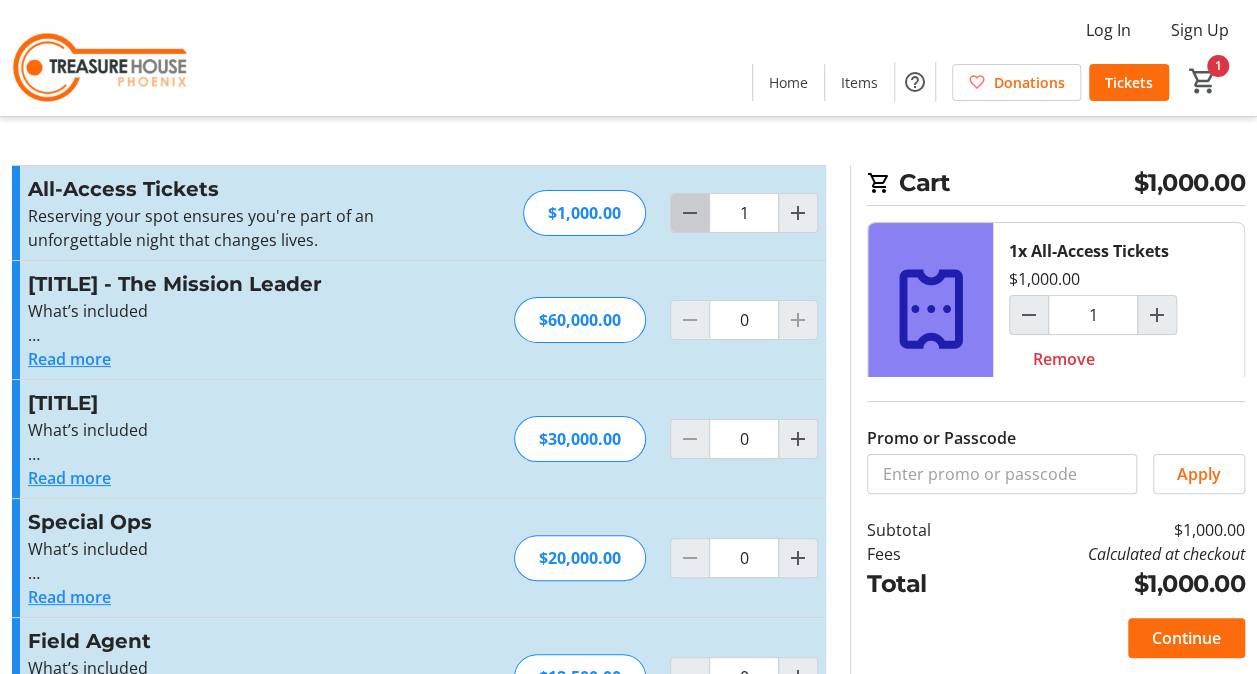 click 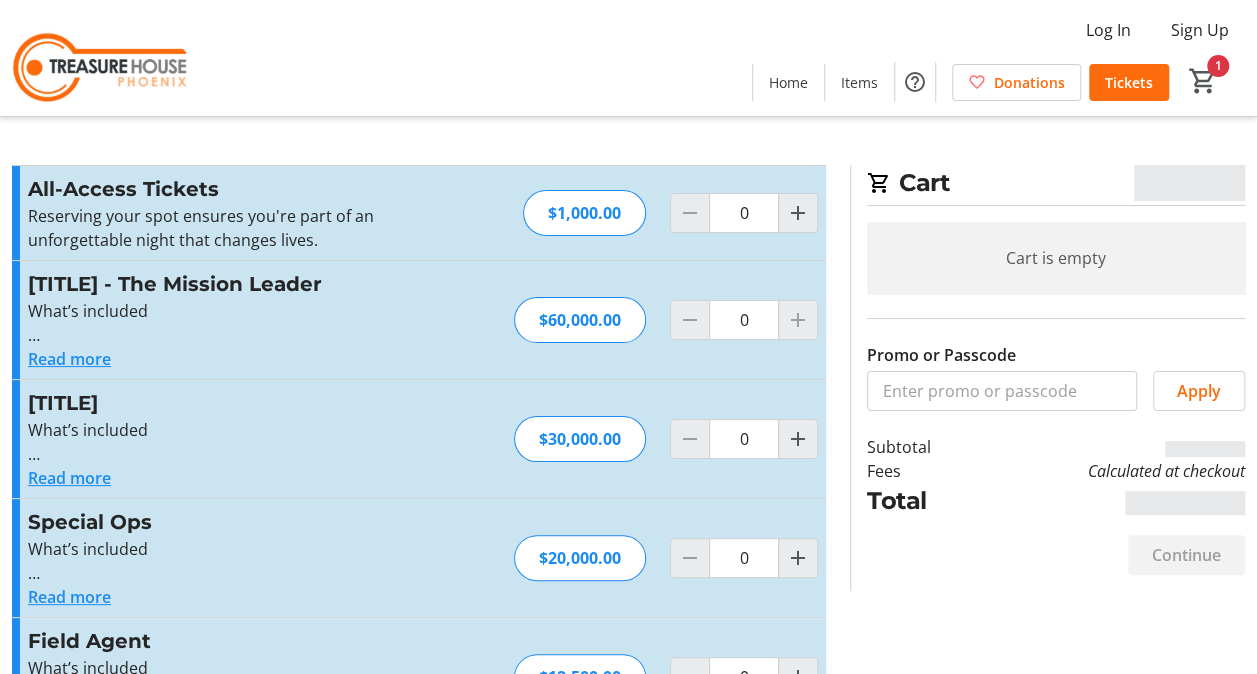 click 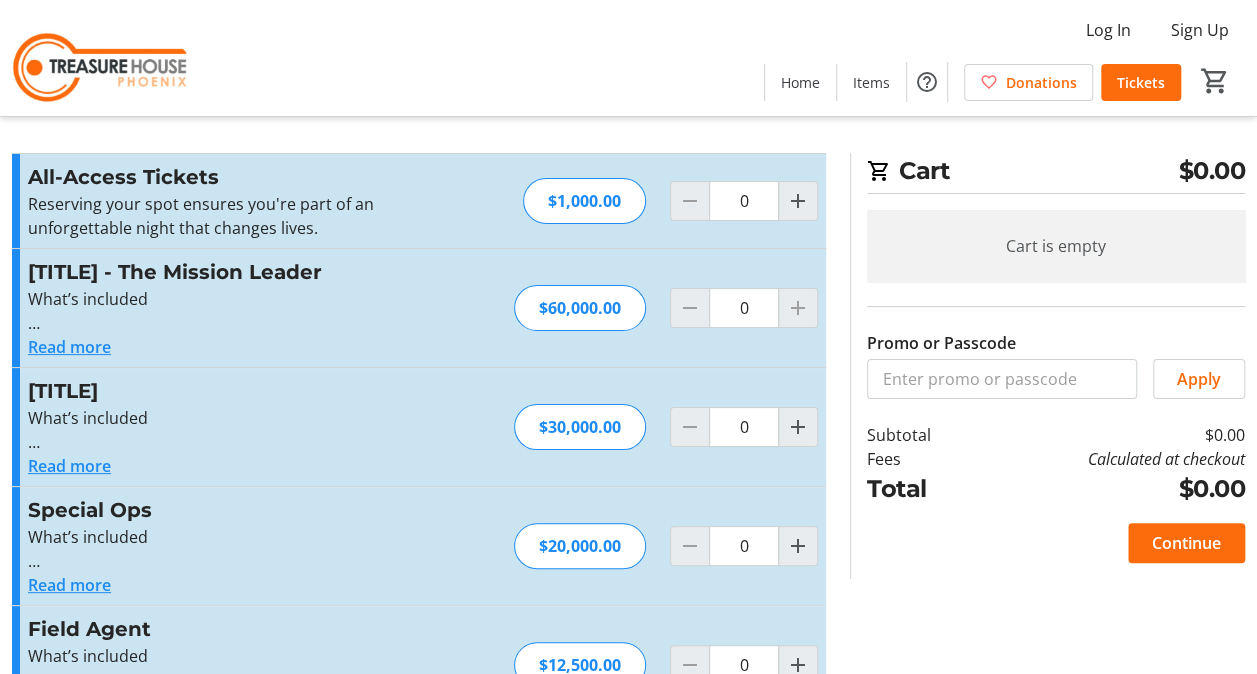 scroll, scrollTop: 0, scrollLeft: 0, axis: both 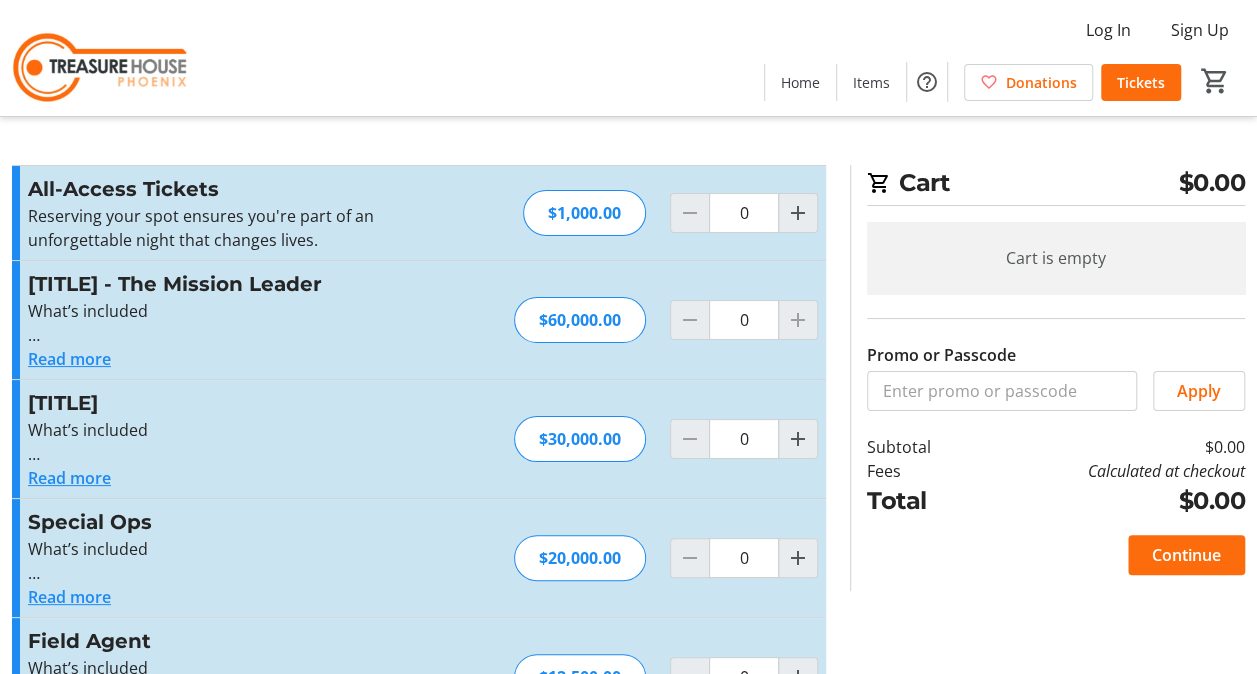 click 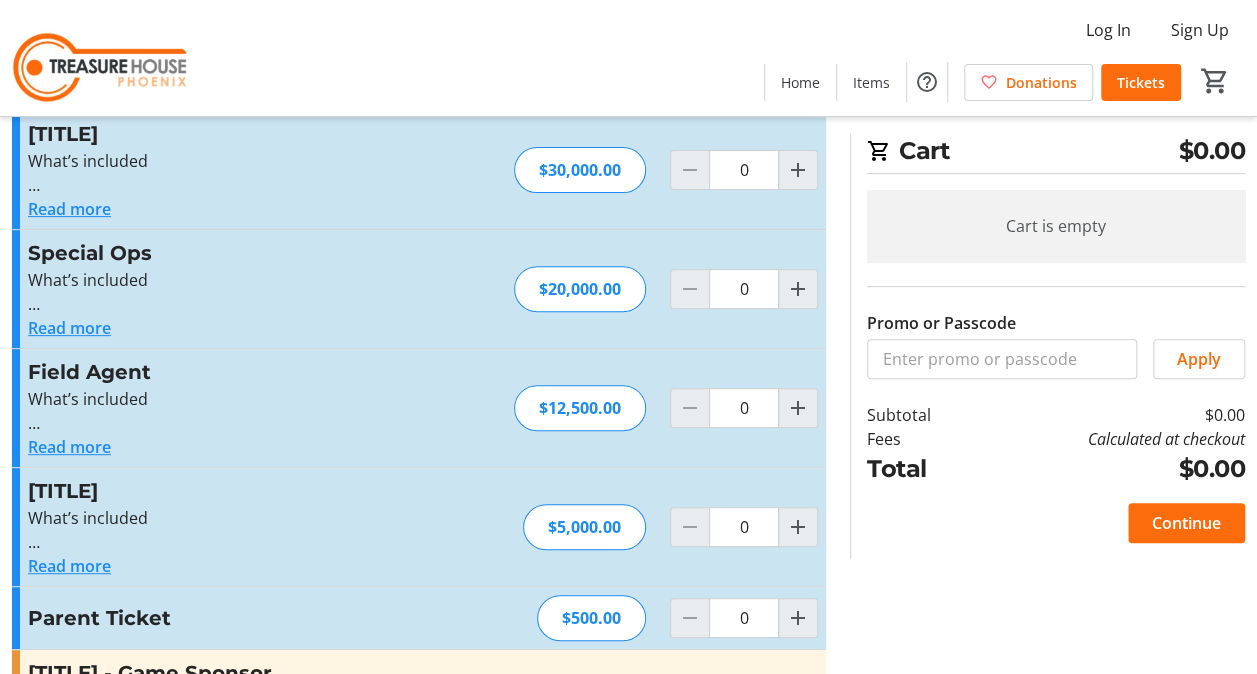 scroll, scrollTop: 300, scrollLeft: 0, axis: vertical 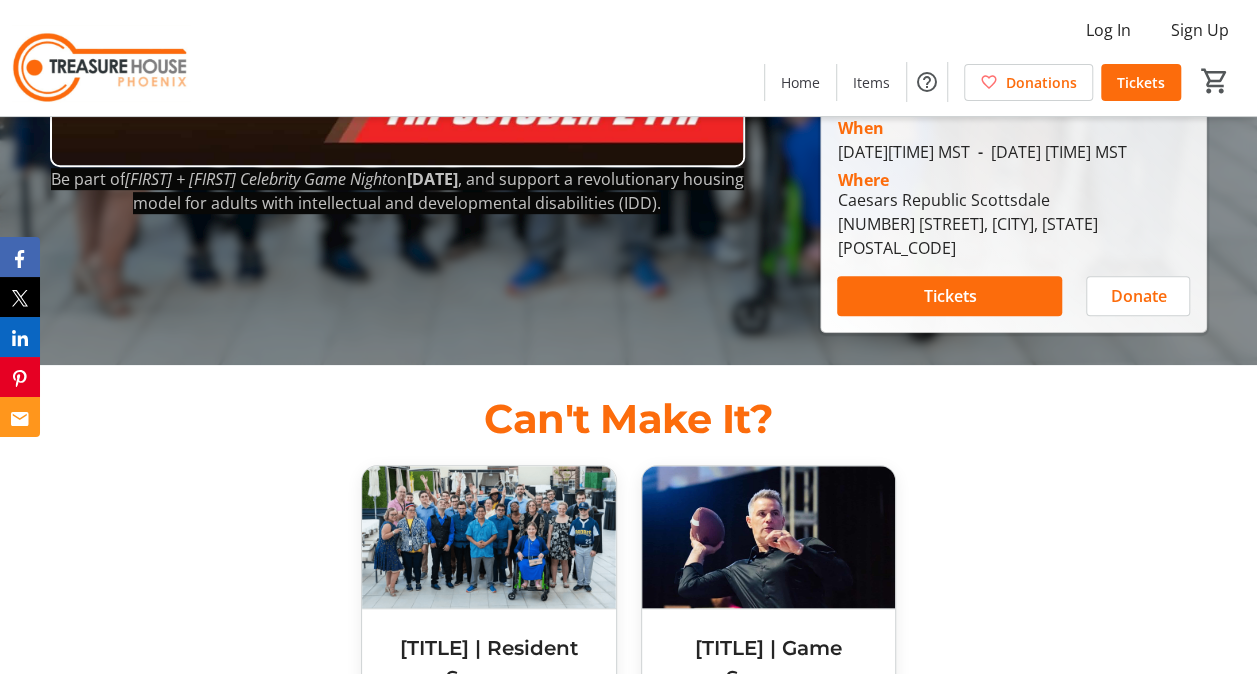 click at bounding box center [949, 296] 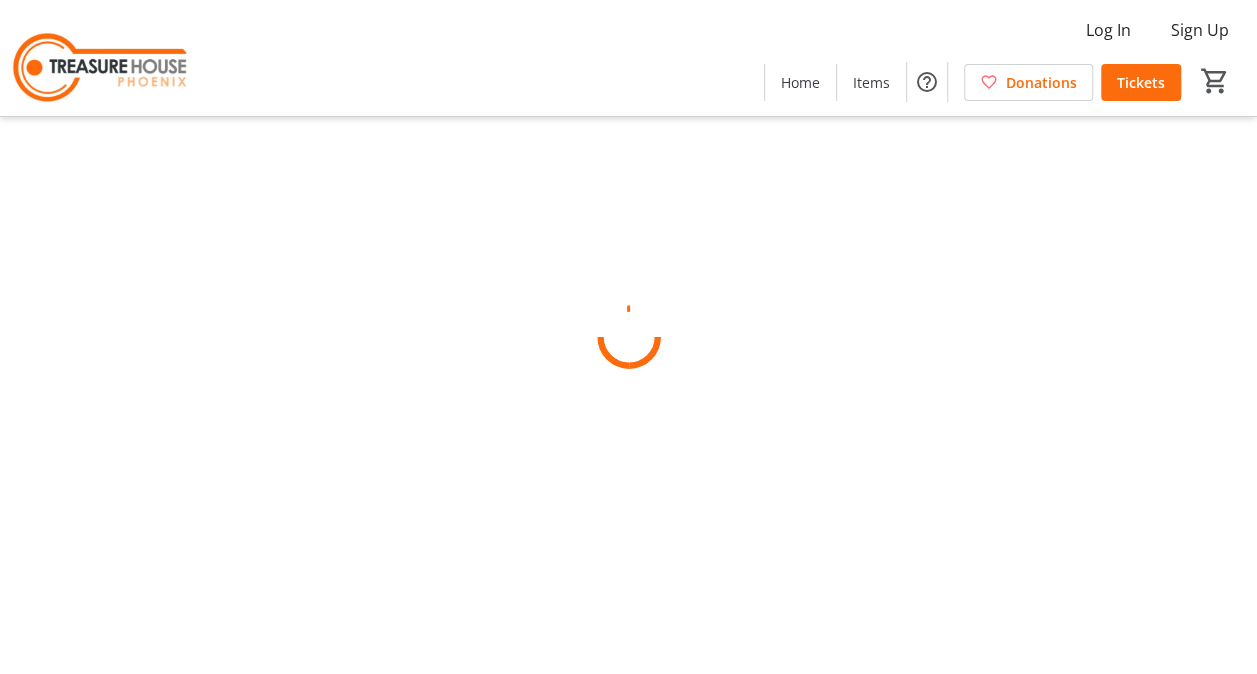 scroll, scrollTop: 0, scrollLeft: 0, axis: both 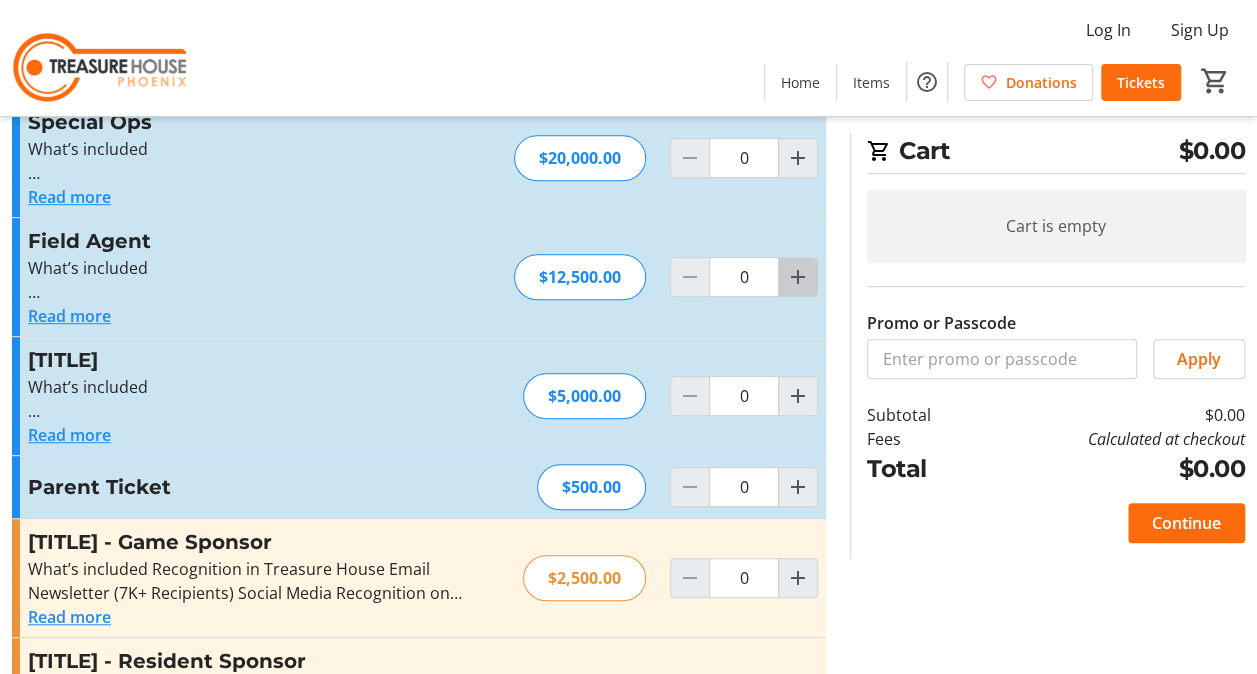 click 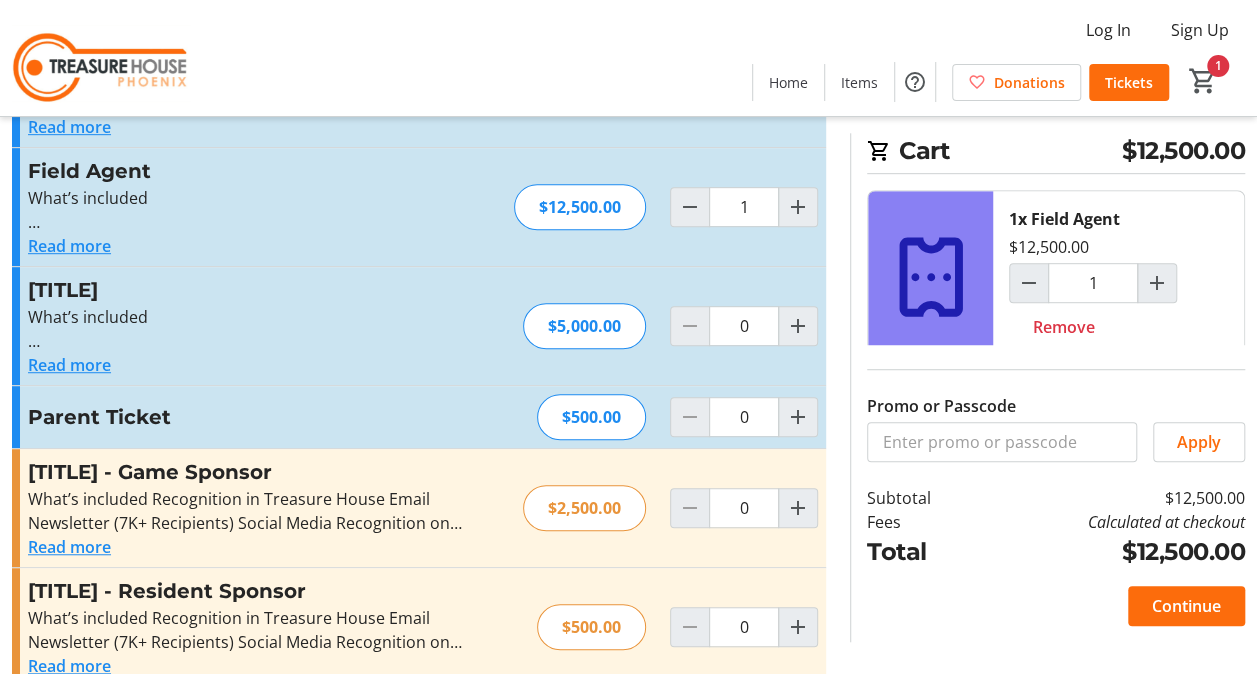 scroll, scrollTop: 500, scrollLeft: 0, axis: vertical 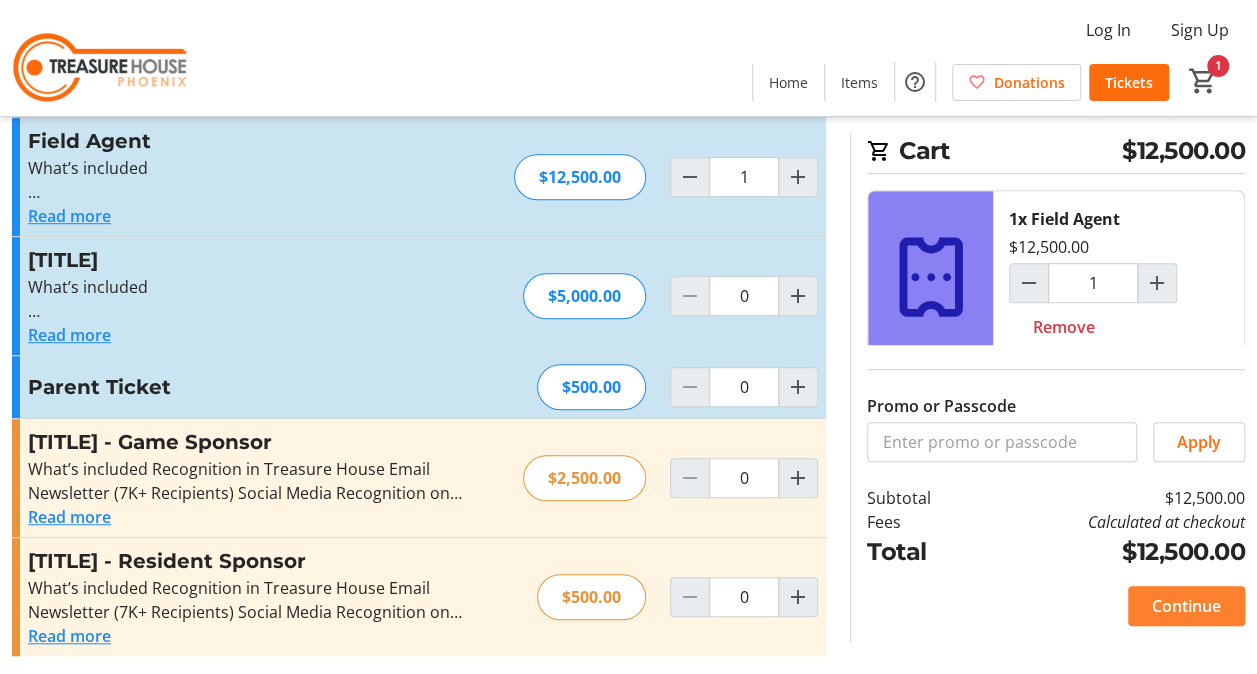 click on "Continue" 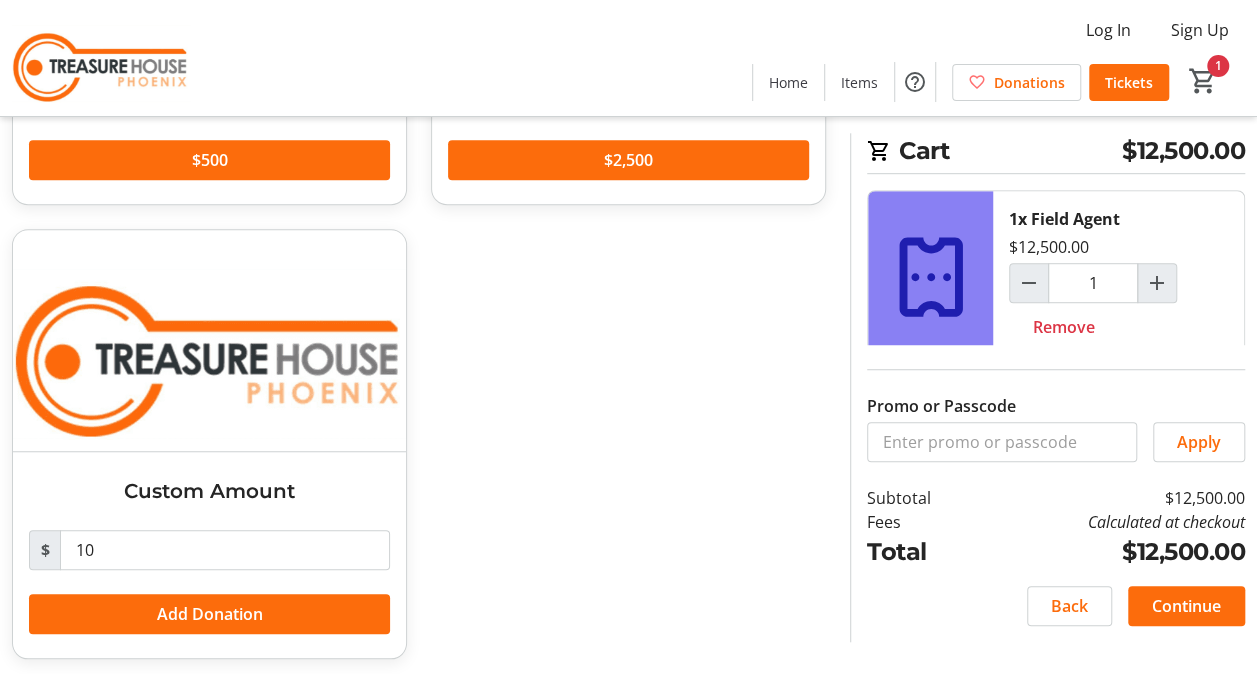 scroll, scrollTop: 529, scrollLeft: 0, axis: vertical 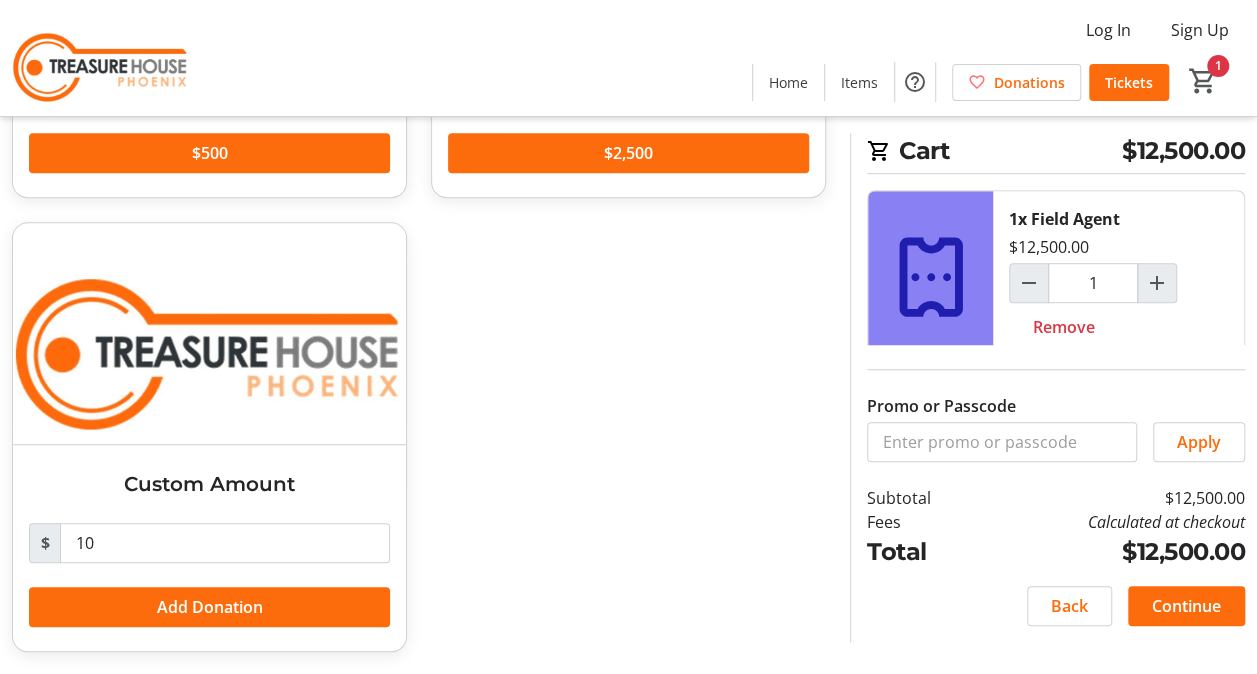 click on "Continue" 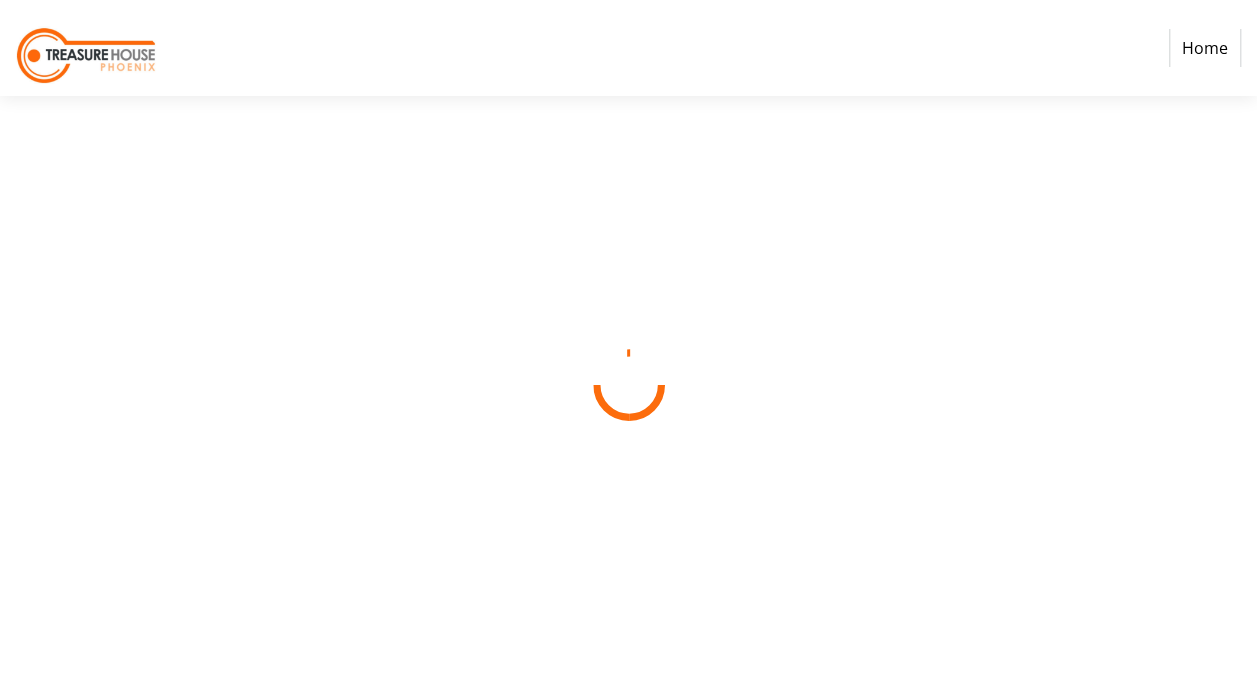scroll, scrollTop: 0, scrollLeft: 0, axis: both 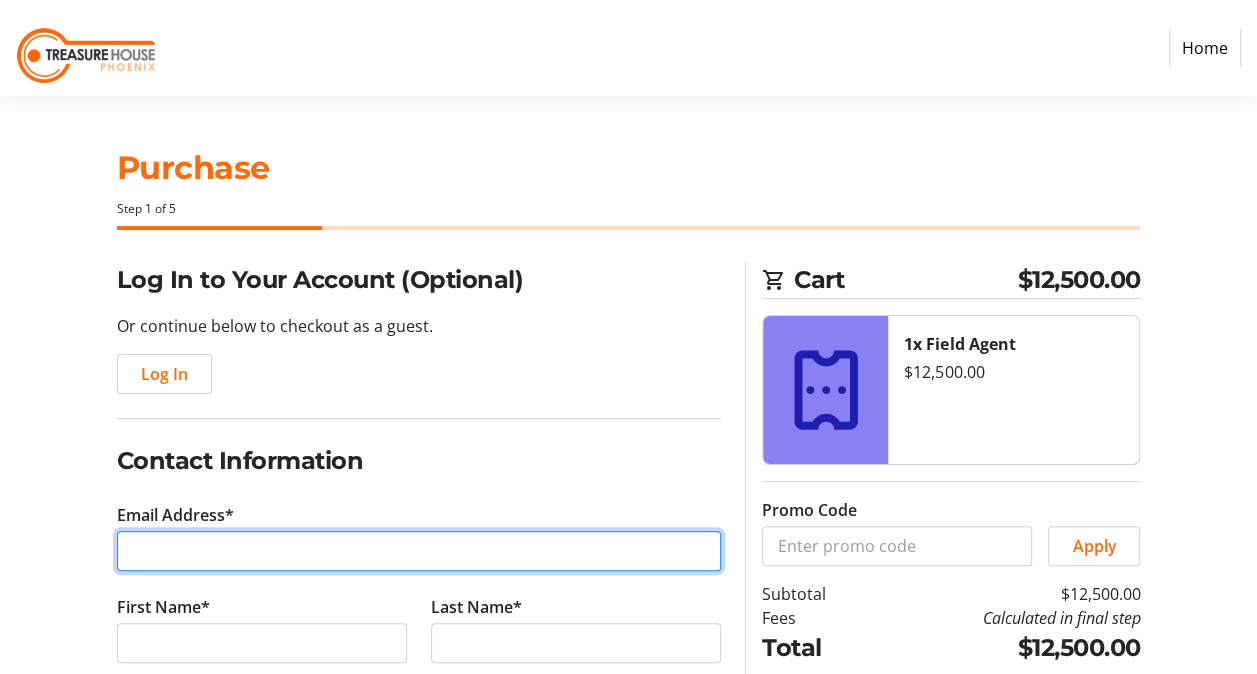 click on "Email Address*" at bounding box center [419, 551] 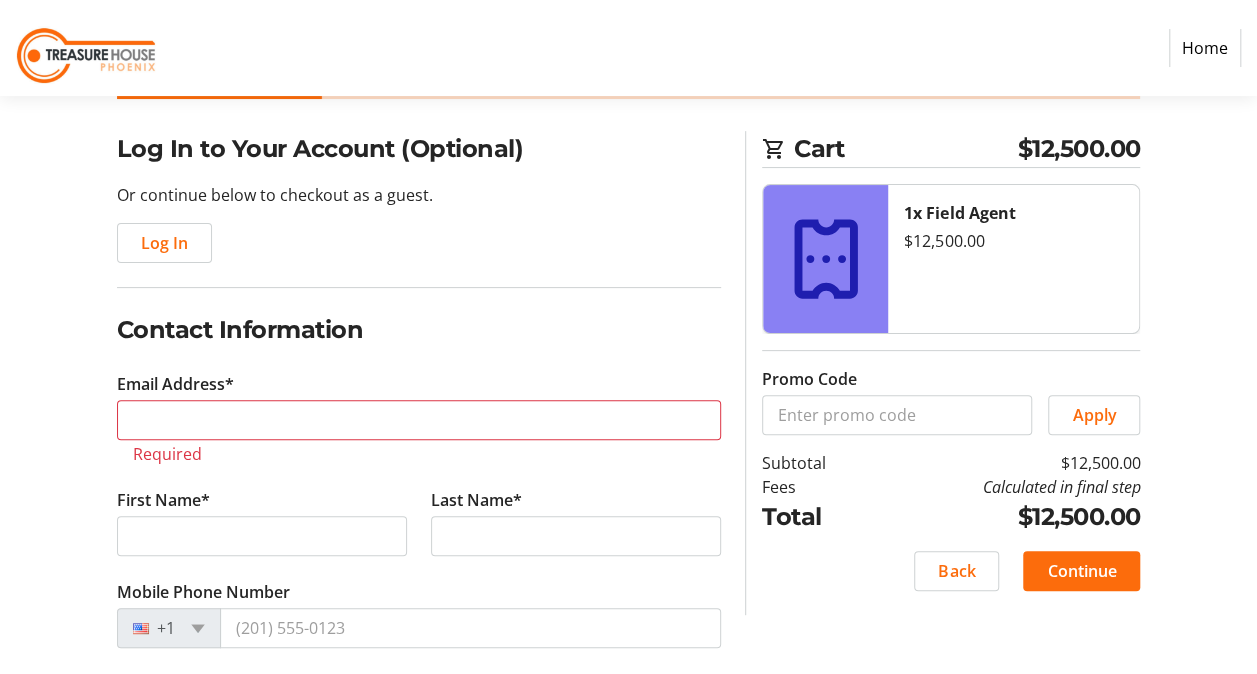 scroll, scrollTop: 100, scrollLeft: 0, axis: vertical 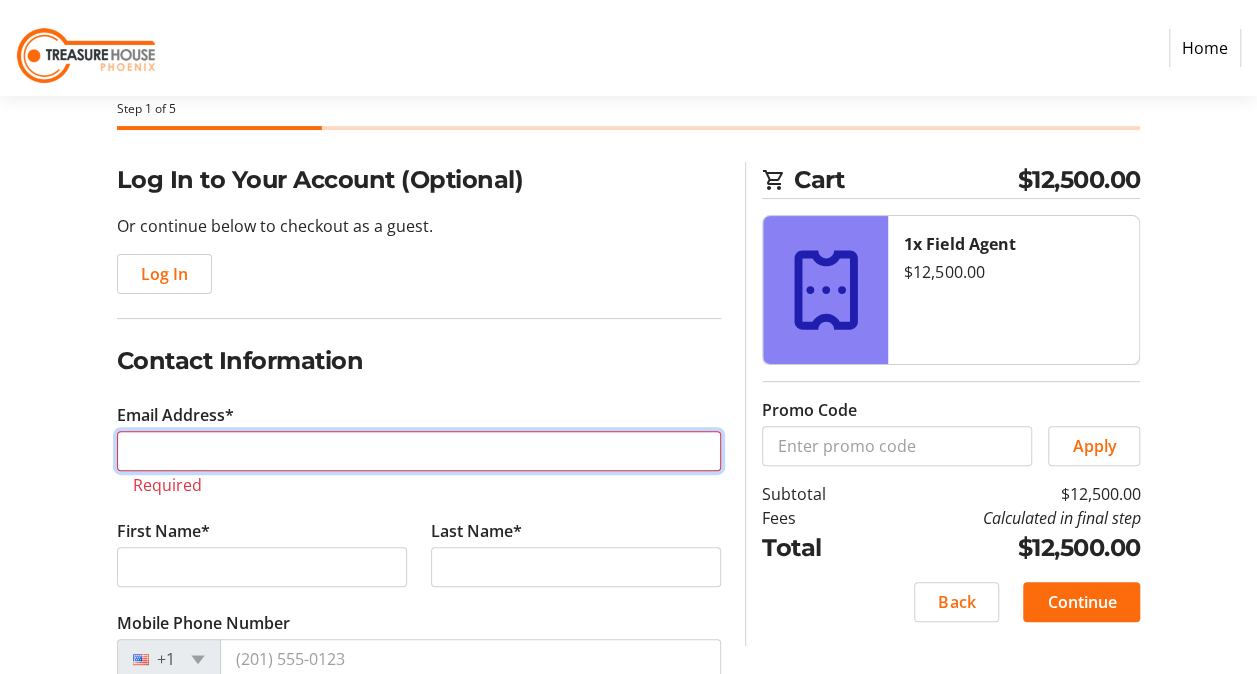 click on "Email Address*" at bounding box center (419, 451) 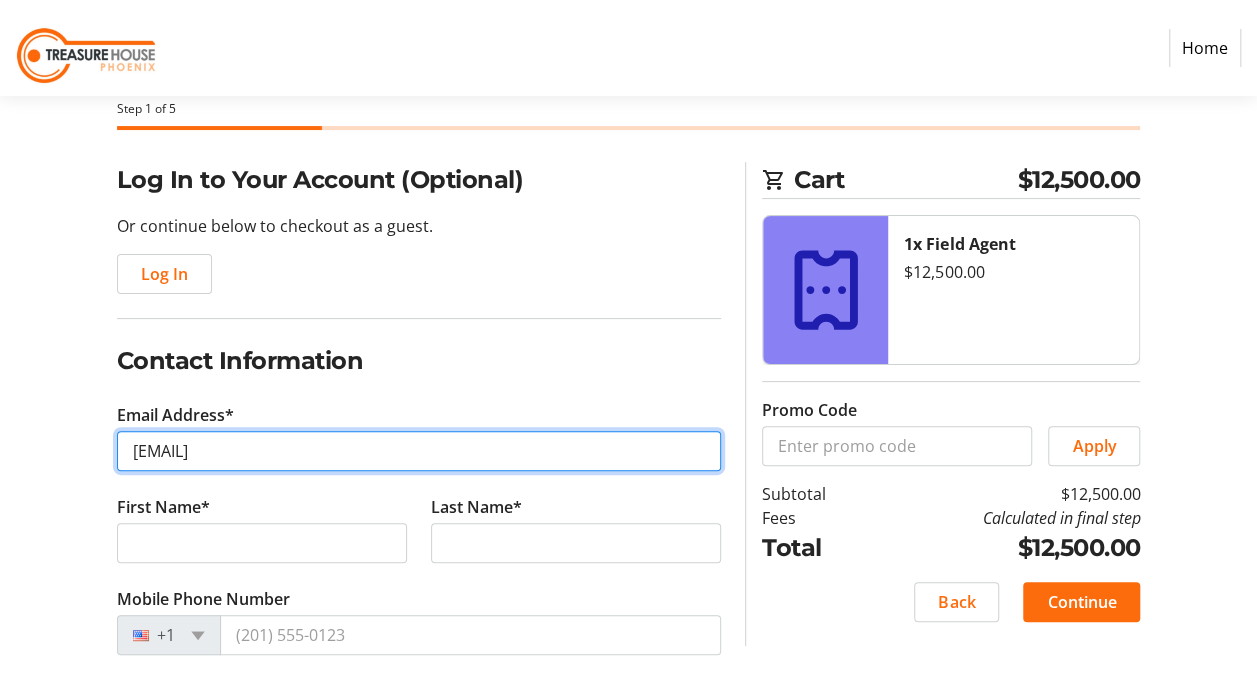 type on "[EMAIL]" 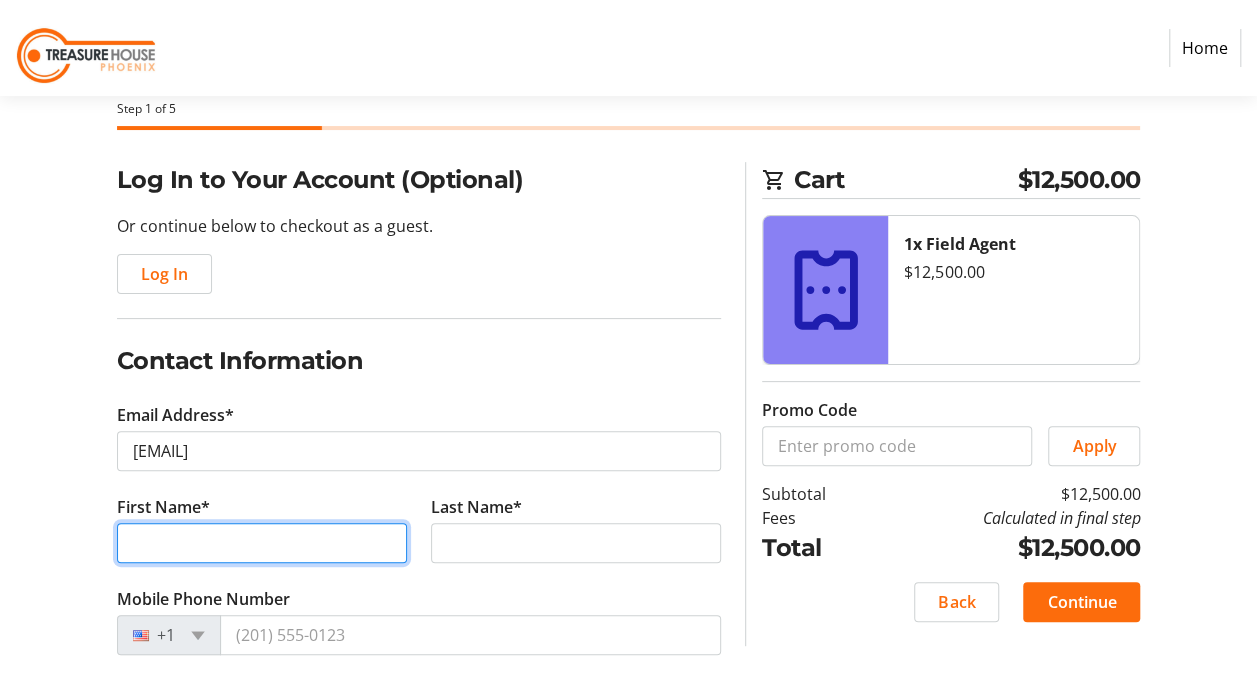 click on "First Name*" at bounding box center [262, 543] 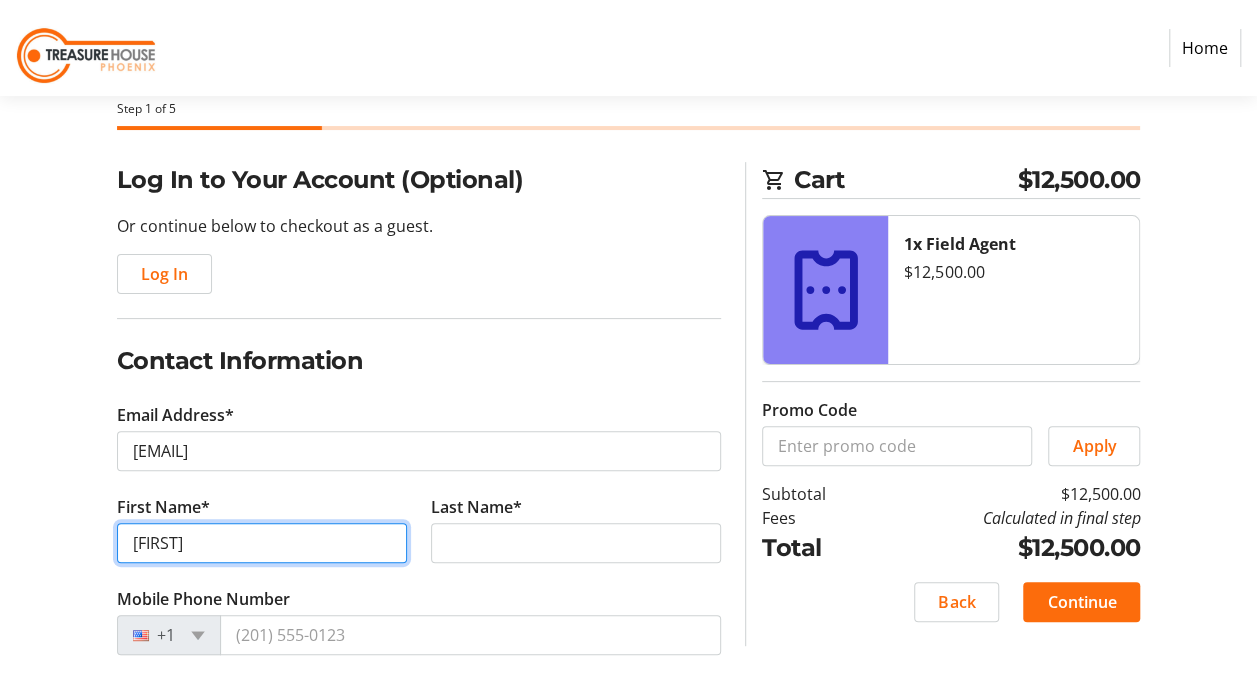 type on "[FIRST]" 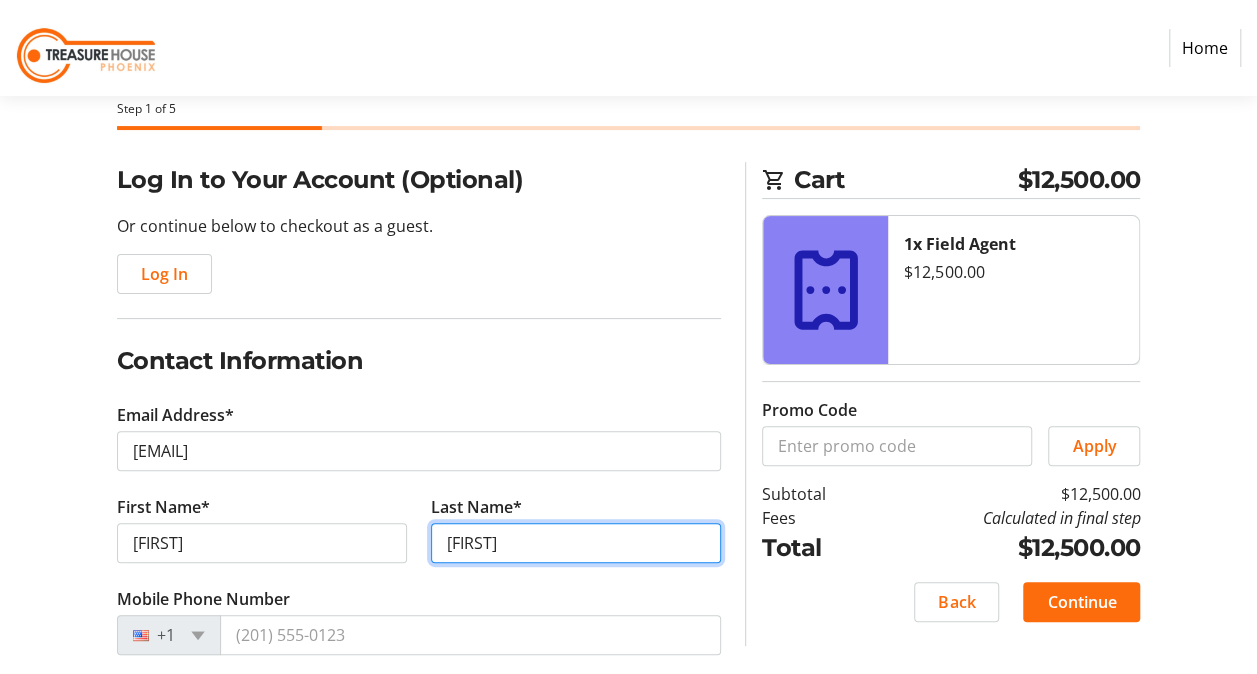 type on "[FIRST]" 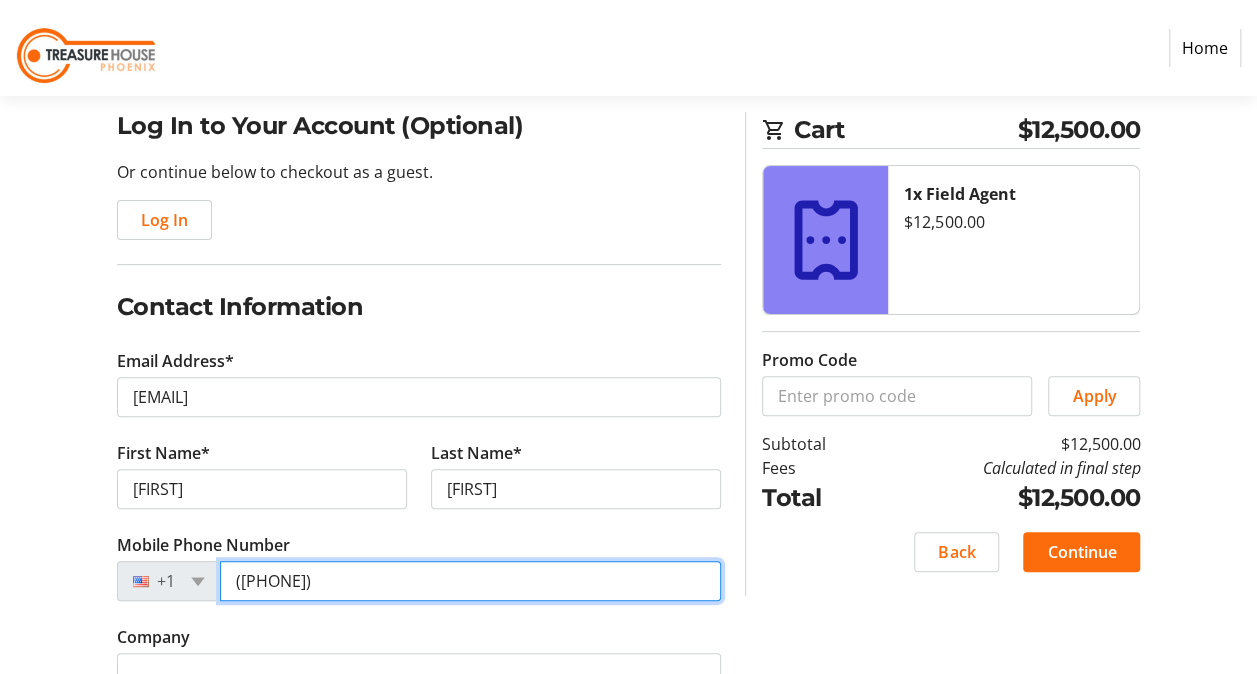 scroll, scrollTop: 242, scrollLeft: 0, axis: vertical 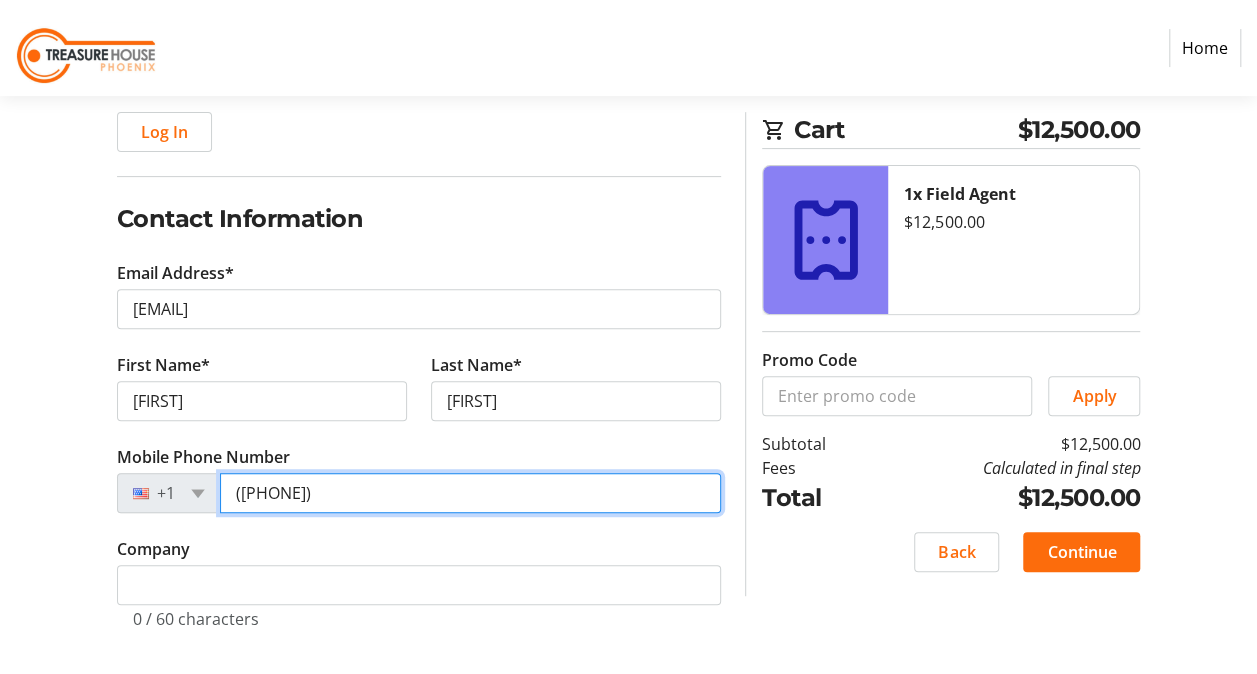 type on "([PHONE])" 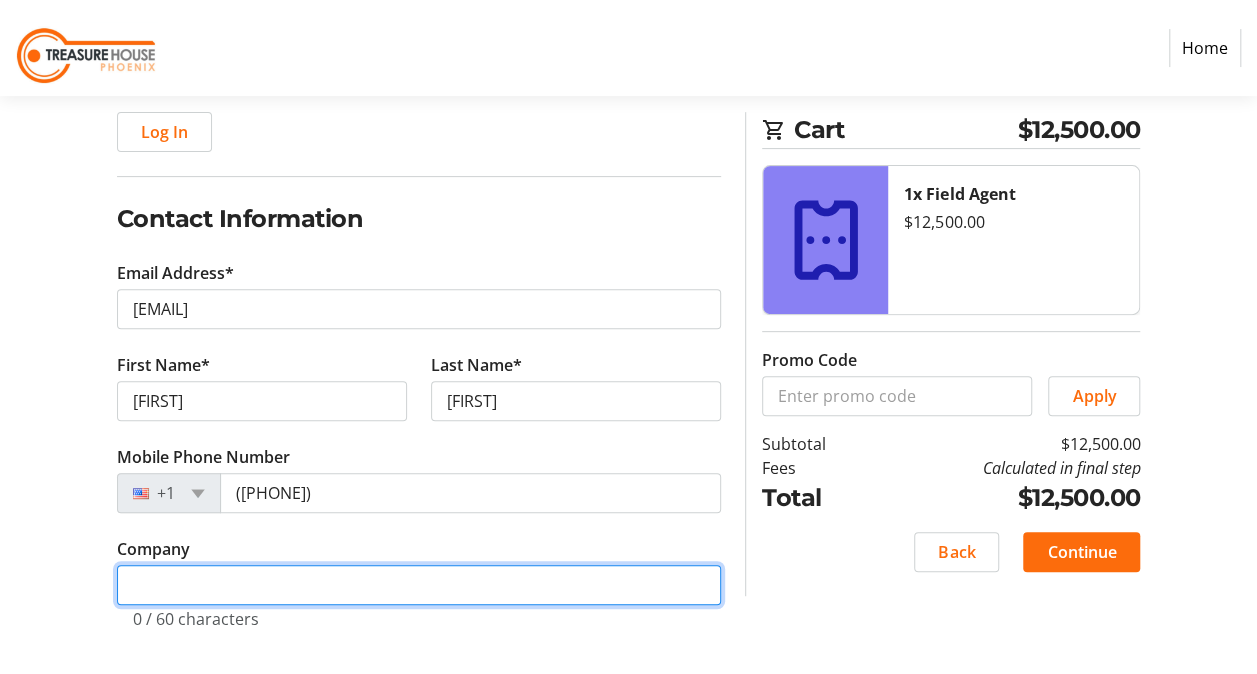 click on "Company" at bounding box center [419, 585] 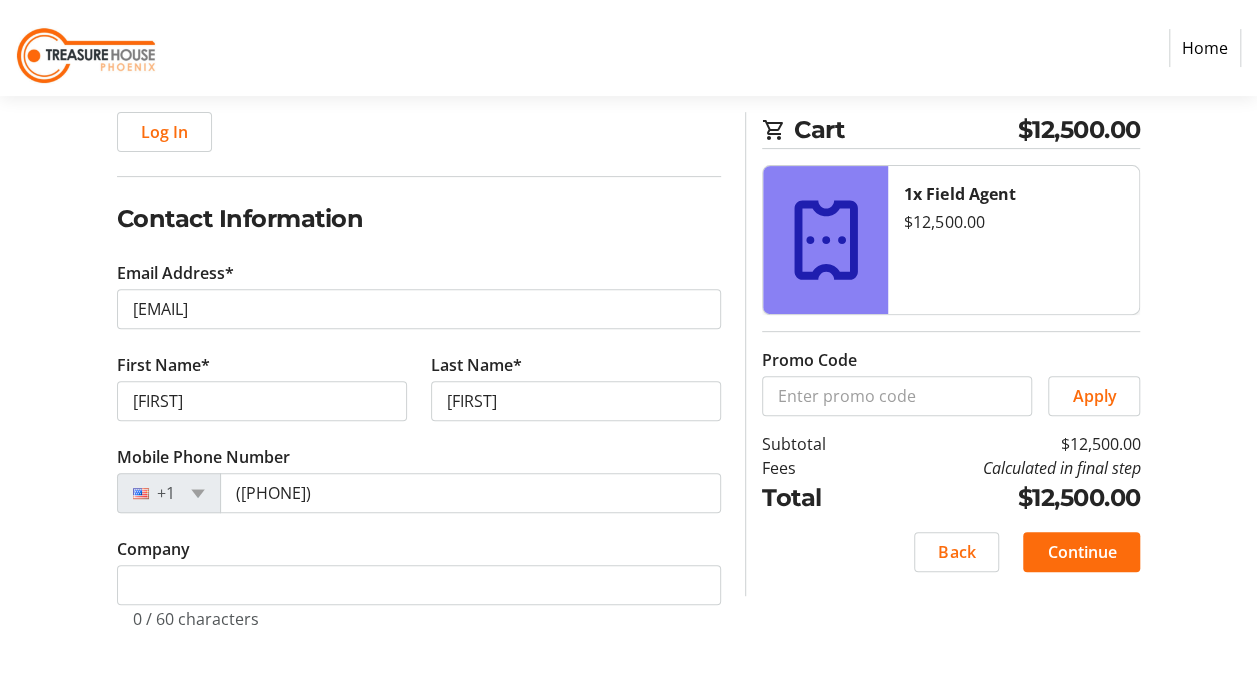 click on "Cart [PRICE] 1x Field Agent  [PRICE]  Promo Code  Apply  Subtotal  [PRICE]  Fees  Calculated in final step  Total  [PRICE]   Back   Continue" 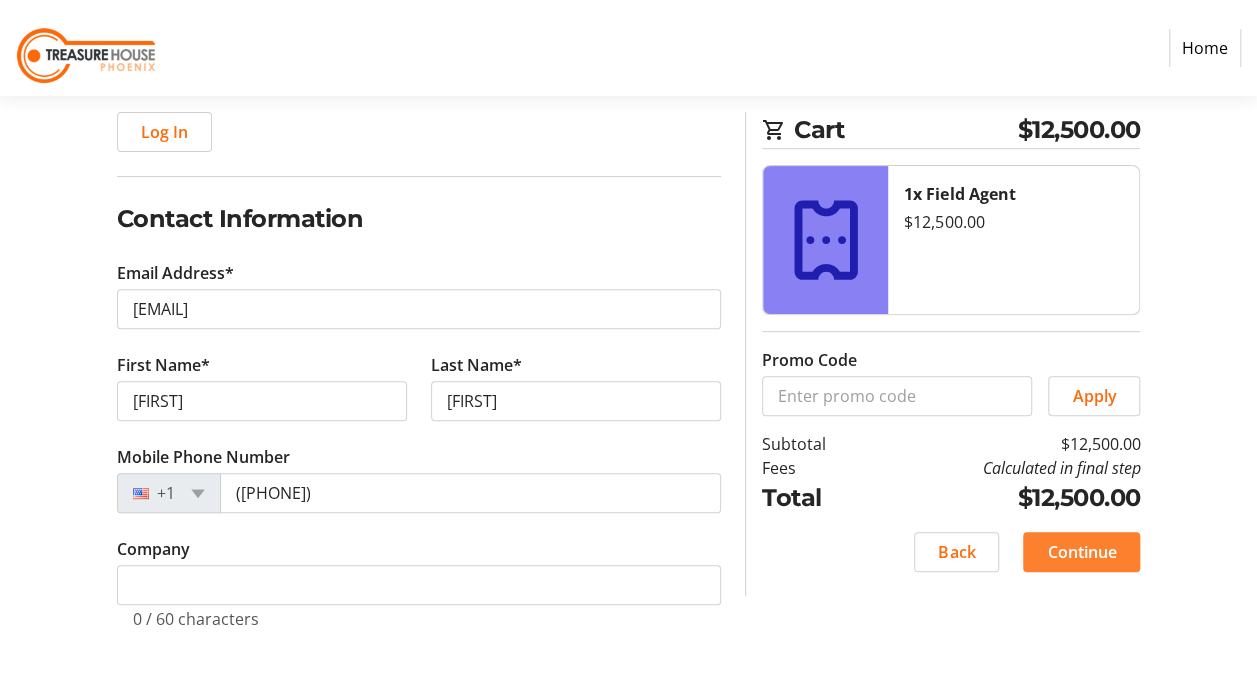 click on "Continue" 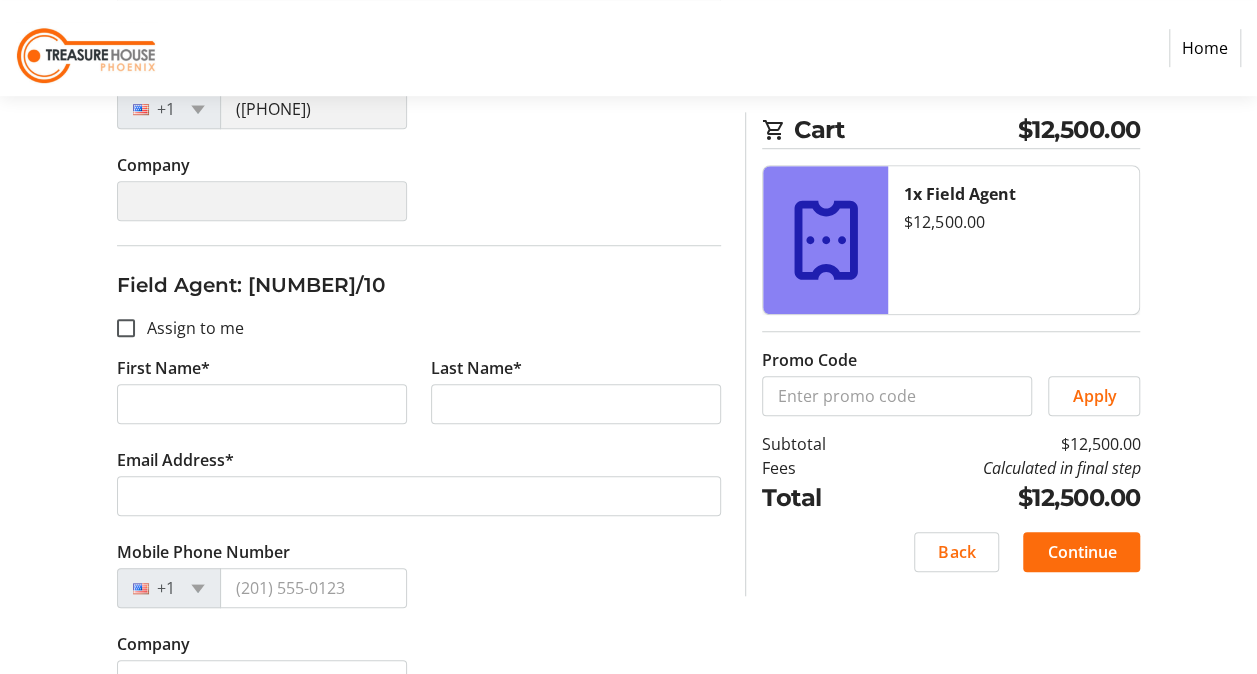 scroll, scrollTop: 600, scrollLeft: 0, axis: vertical 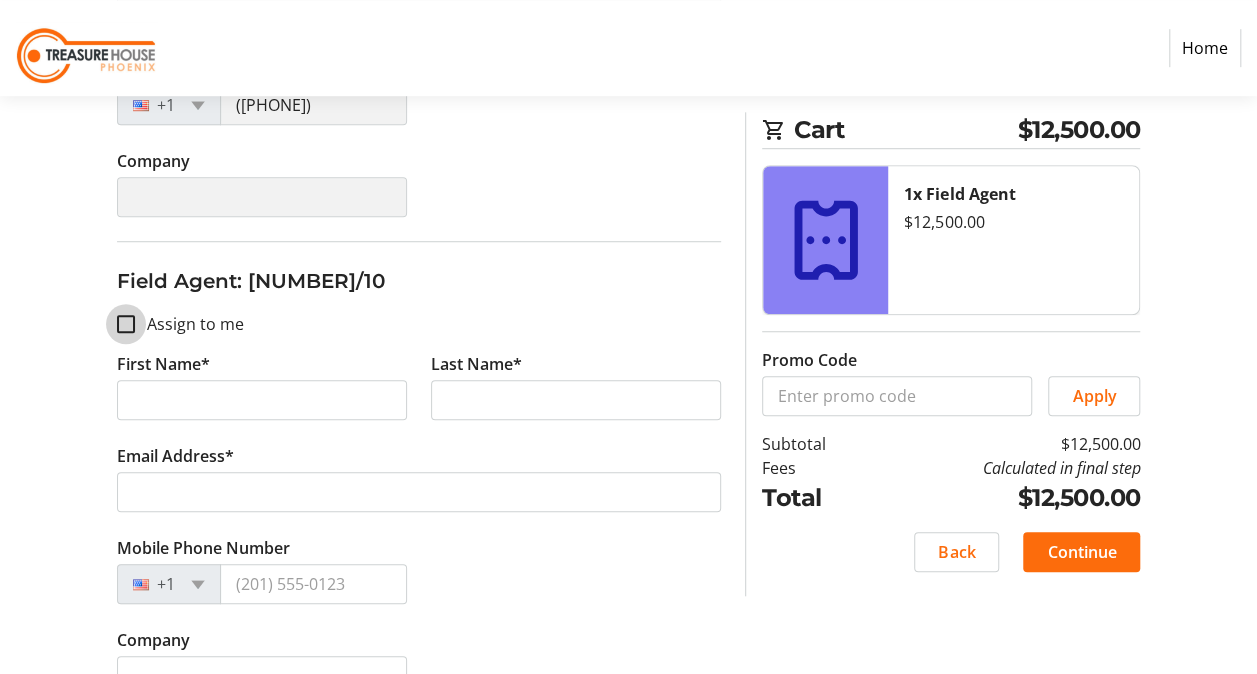 click on "Assign to me" at bounding box center (126, 324) 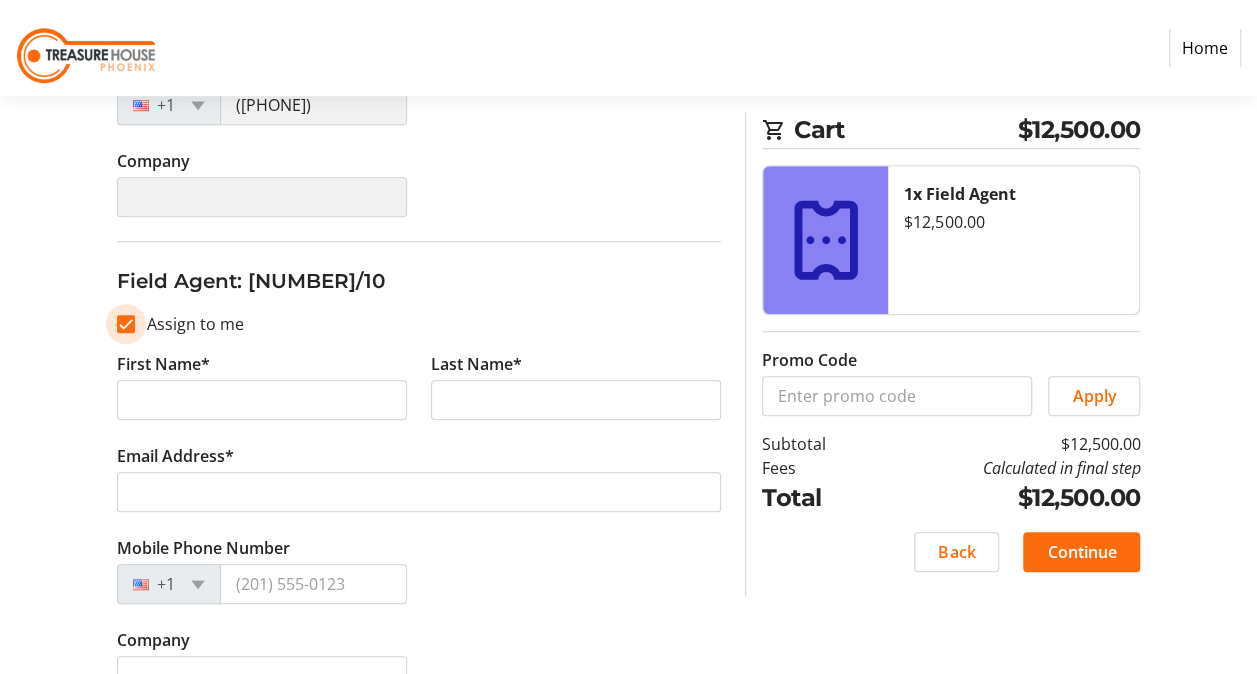 checkbox on "true" 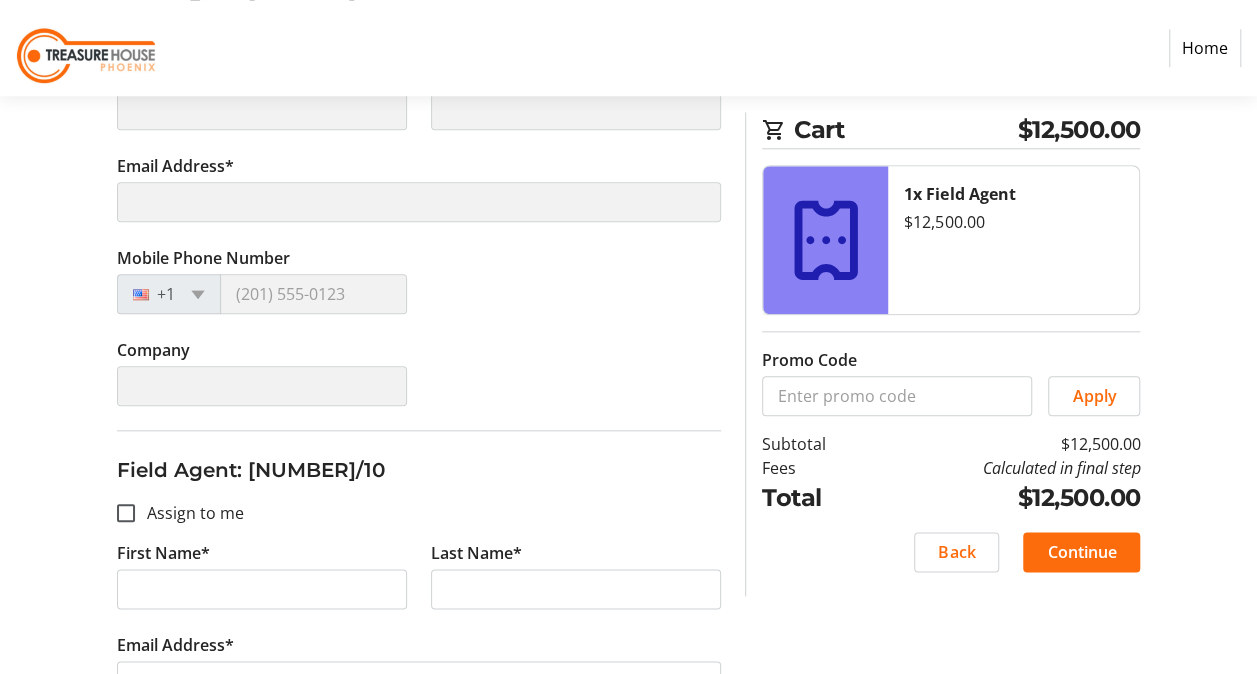 scroll, scrollTop: 900, scrollLeft: 0, axis: vertical 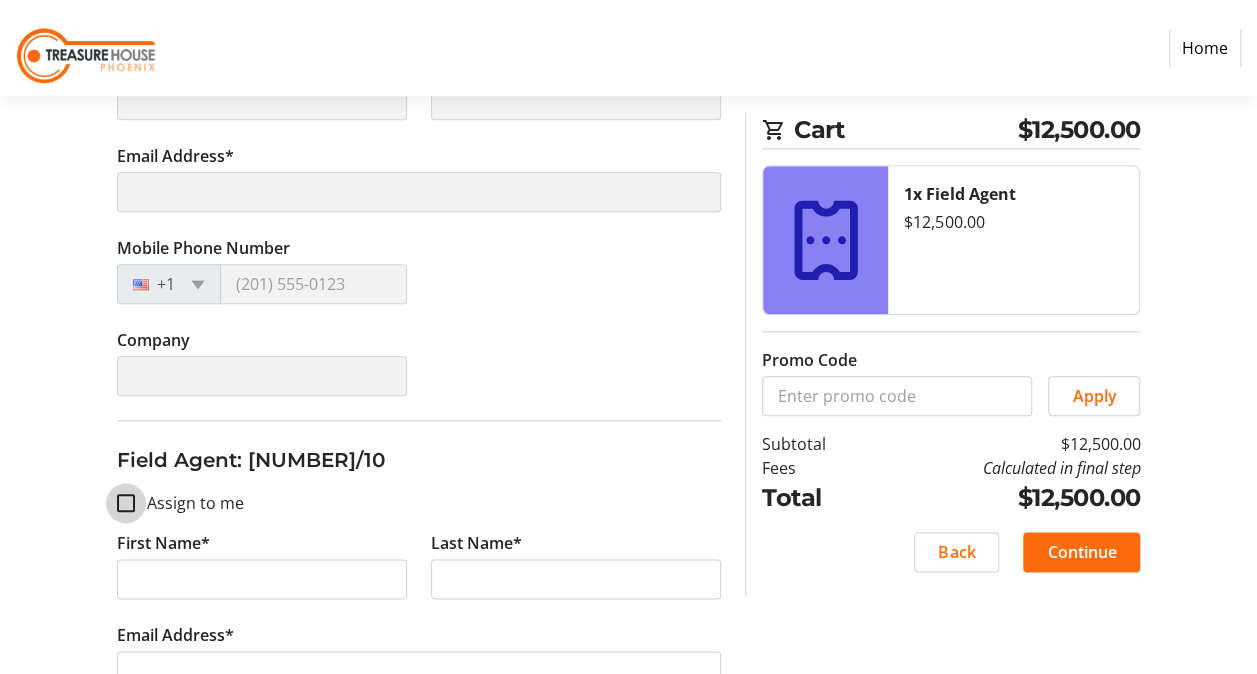 type on "[FIRST]" 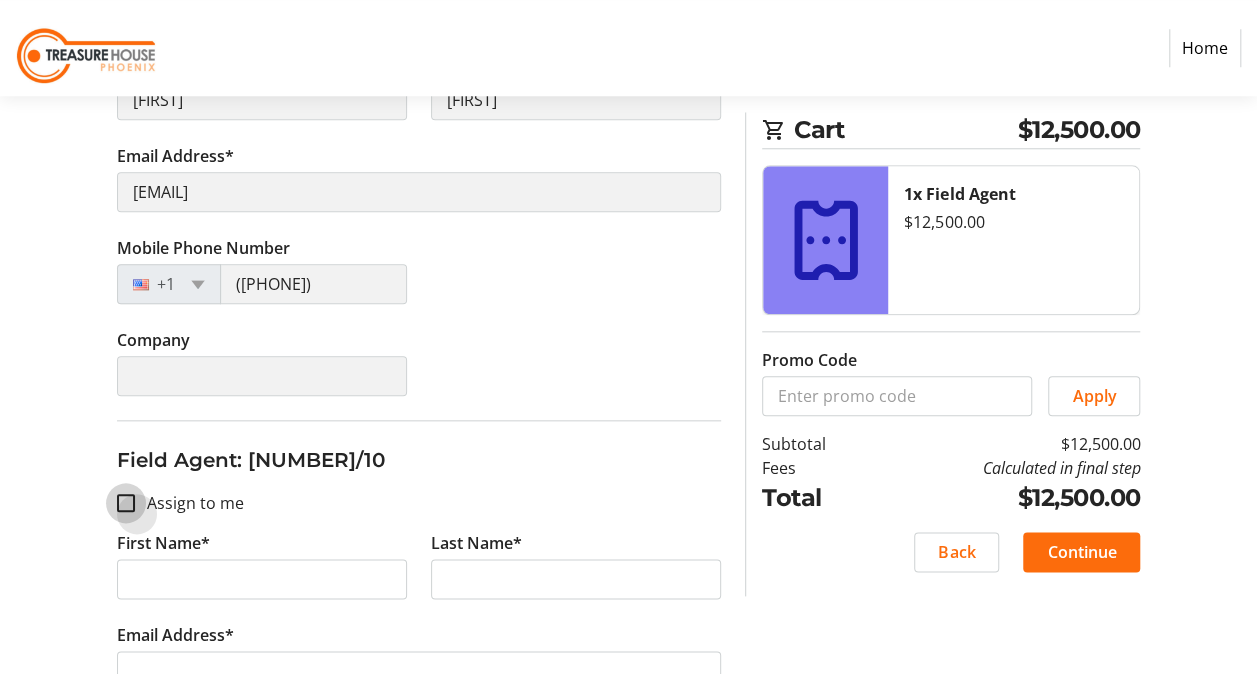click on "Assign to me" at bounding box center [126, 503] 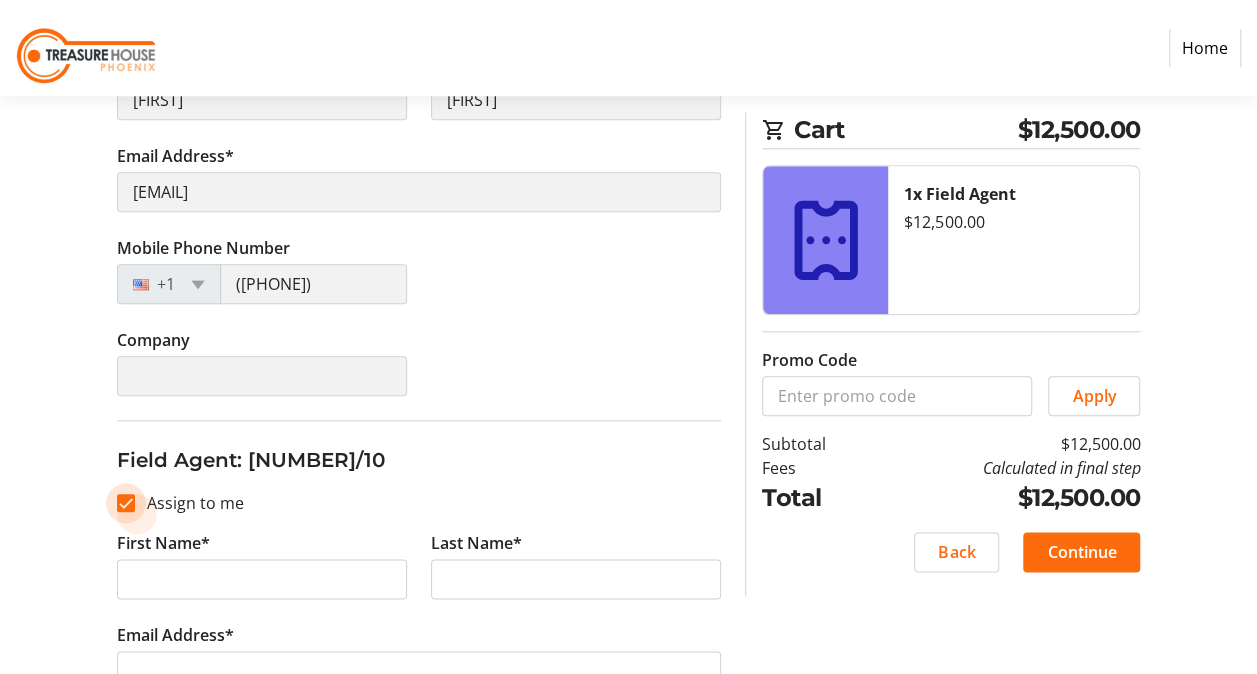 checkbox on "true" 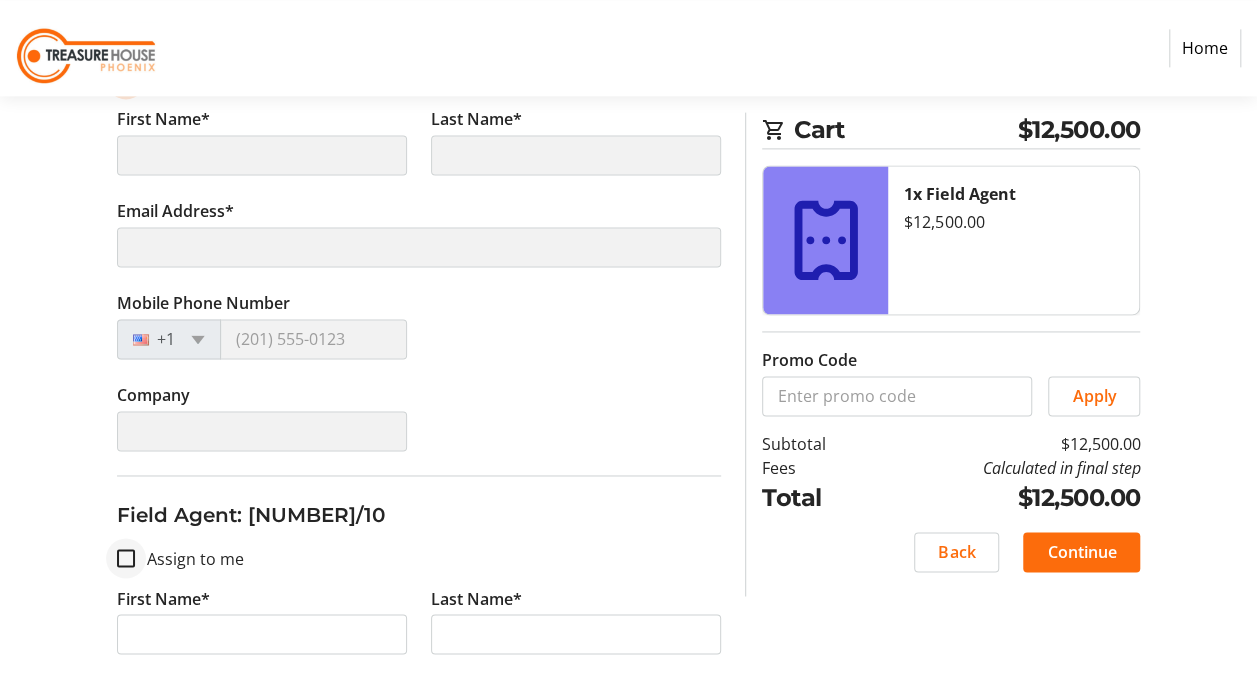 scroll, scrollTop: 1400, scrollLeft: 0, axis: vertical 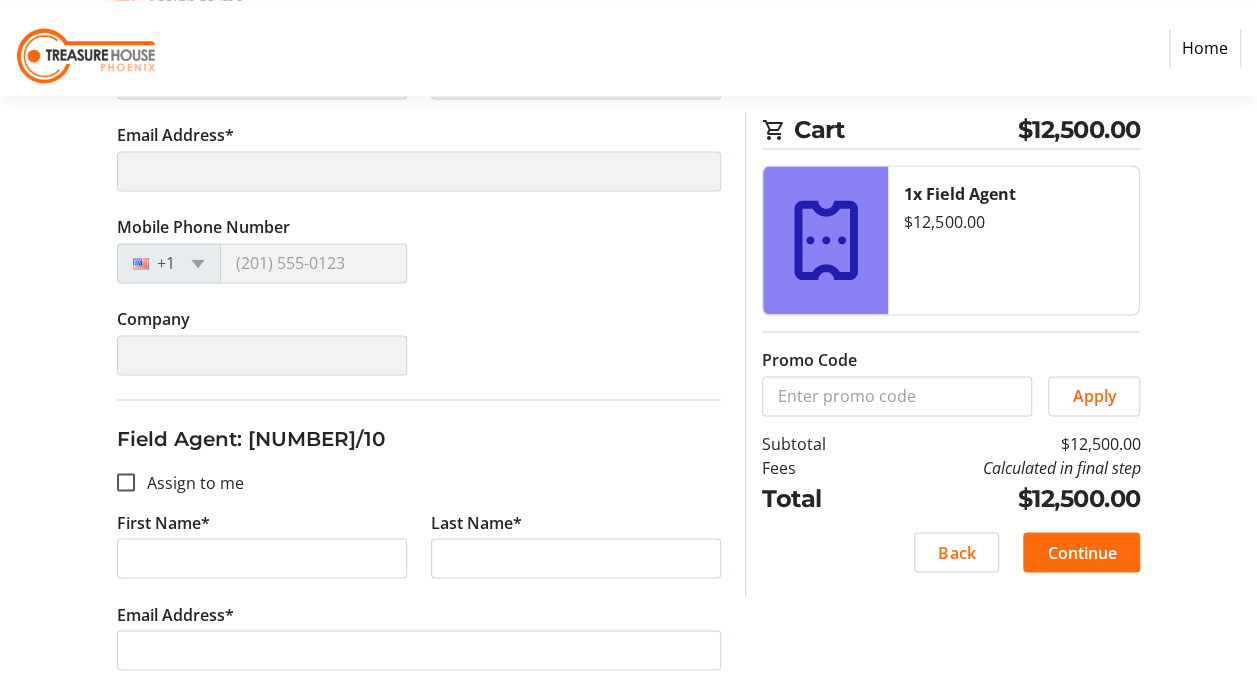 type on "[FIRST]" 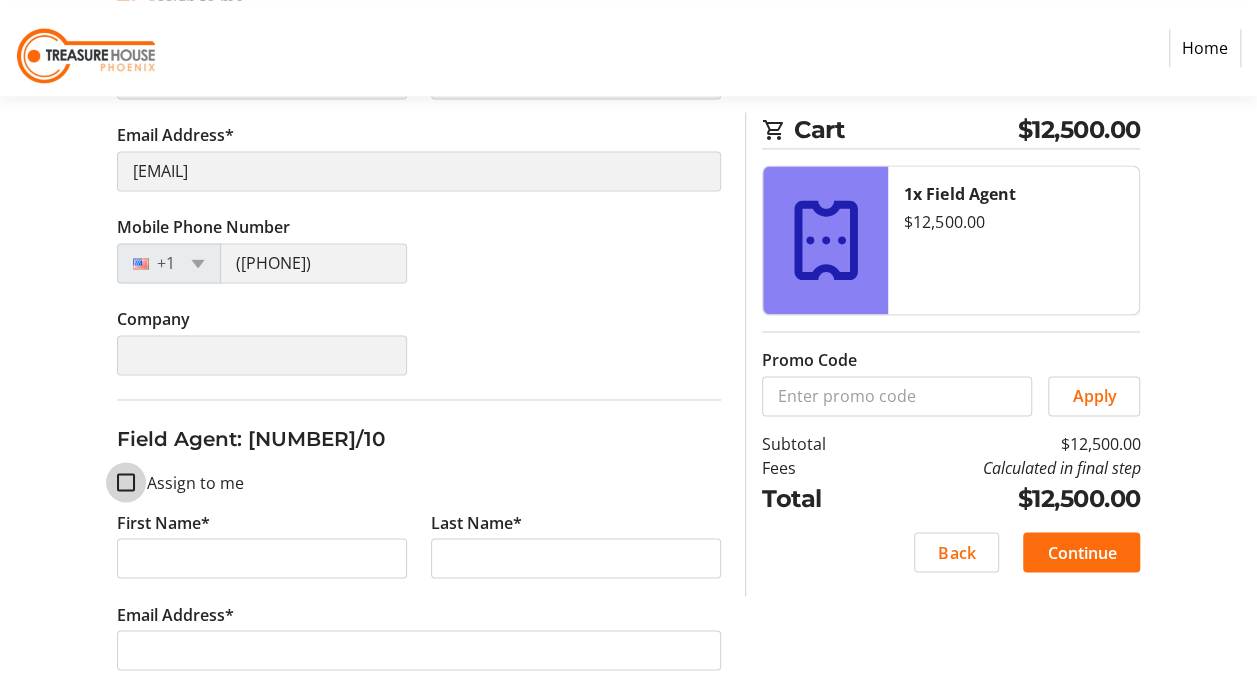 click on "Assign to me" at bounding box center (126, 482) 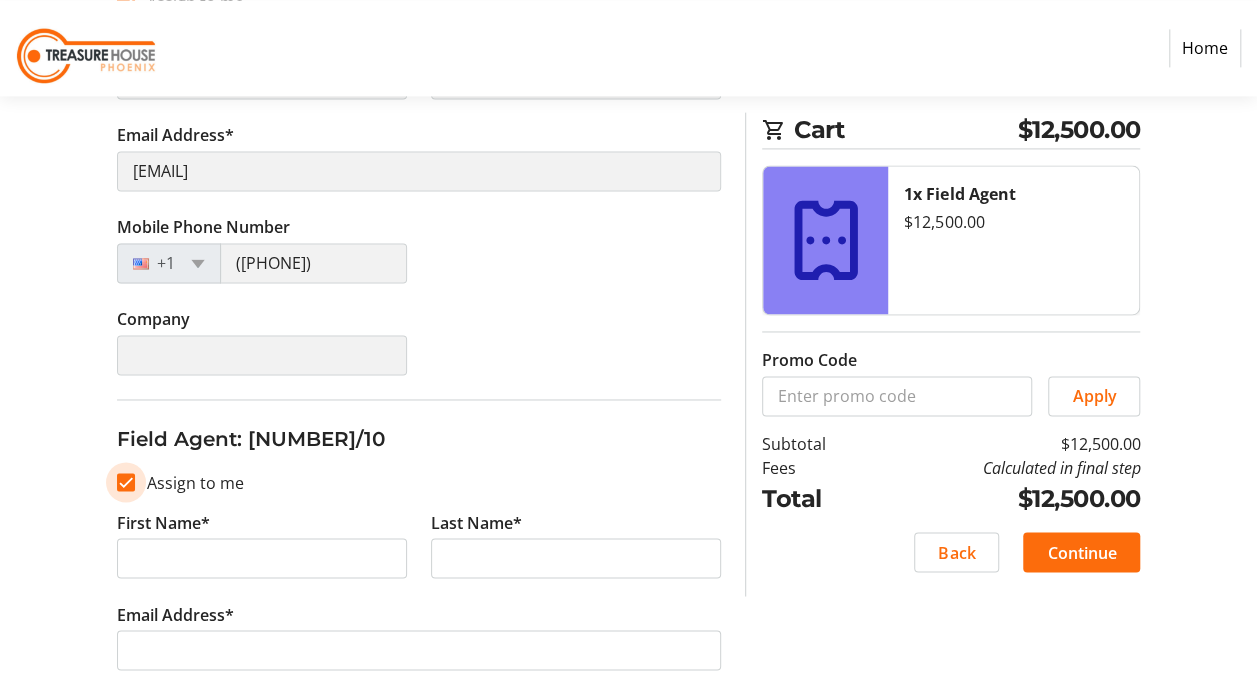 checkbox on "true" 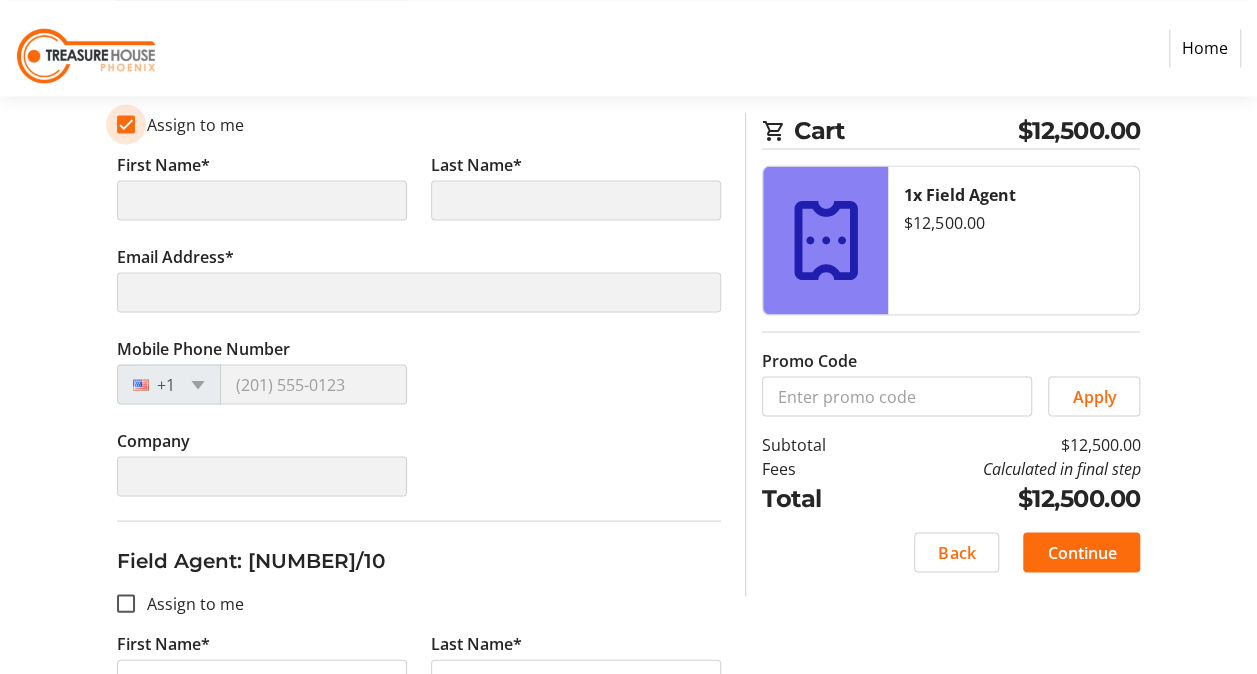 scroll, scrollTop: 1800, scrollLeft: 0, axis: vertical 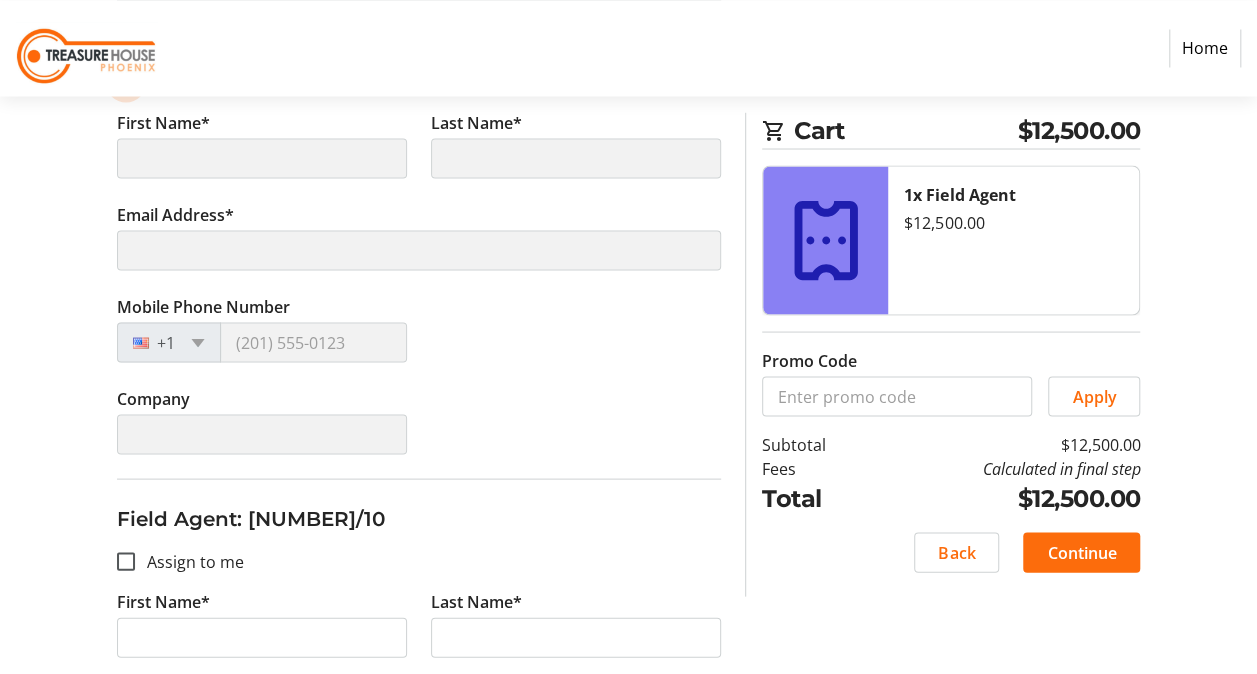 type on "[FIRST]" 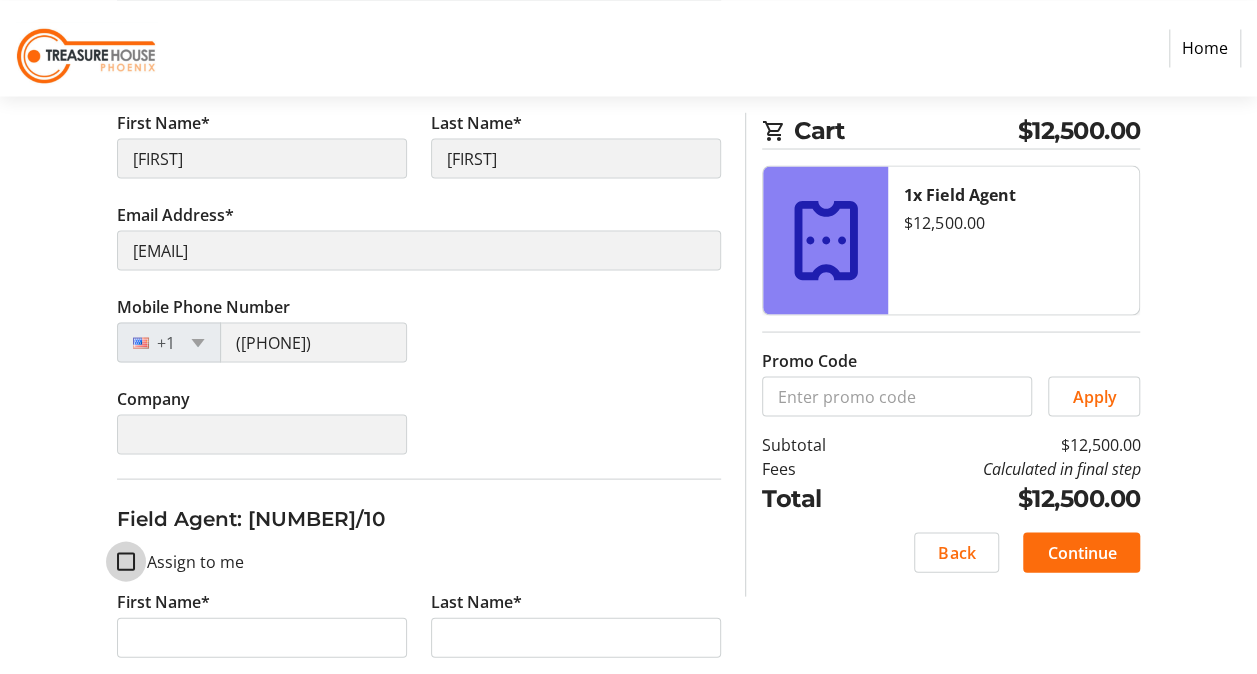 click on "Assign to me" at bounding box center [126, 561] 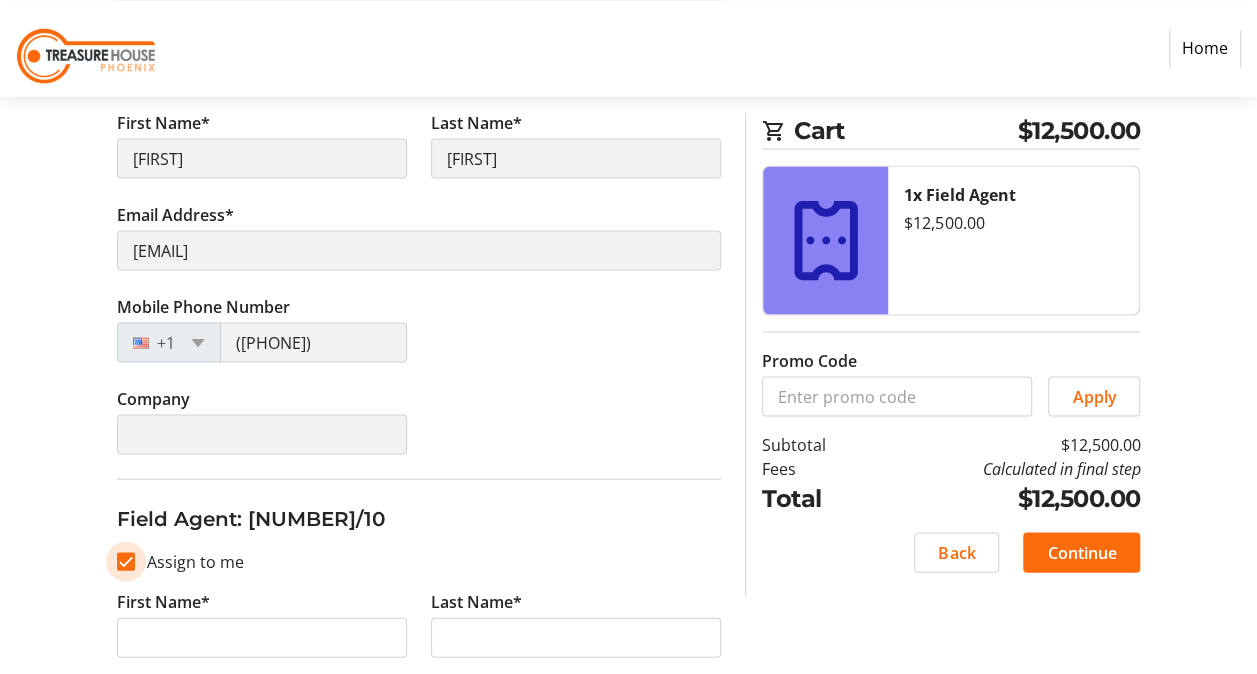 checkbox on "true" 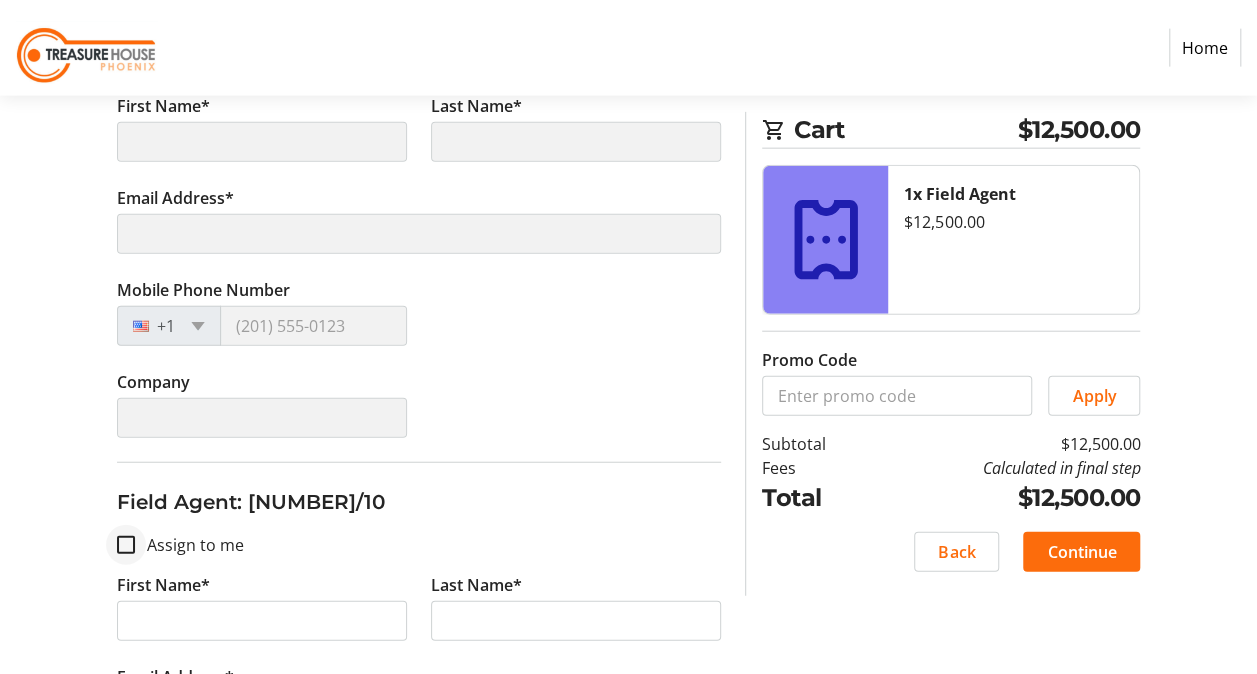 scroll, scrollTop: 2300, scrollLeft: 0, axis: vertical 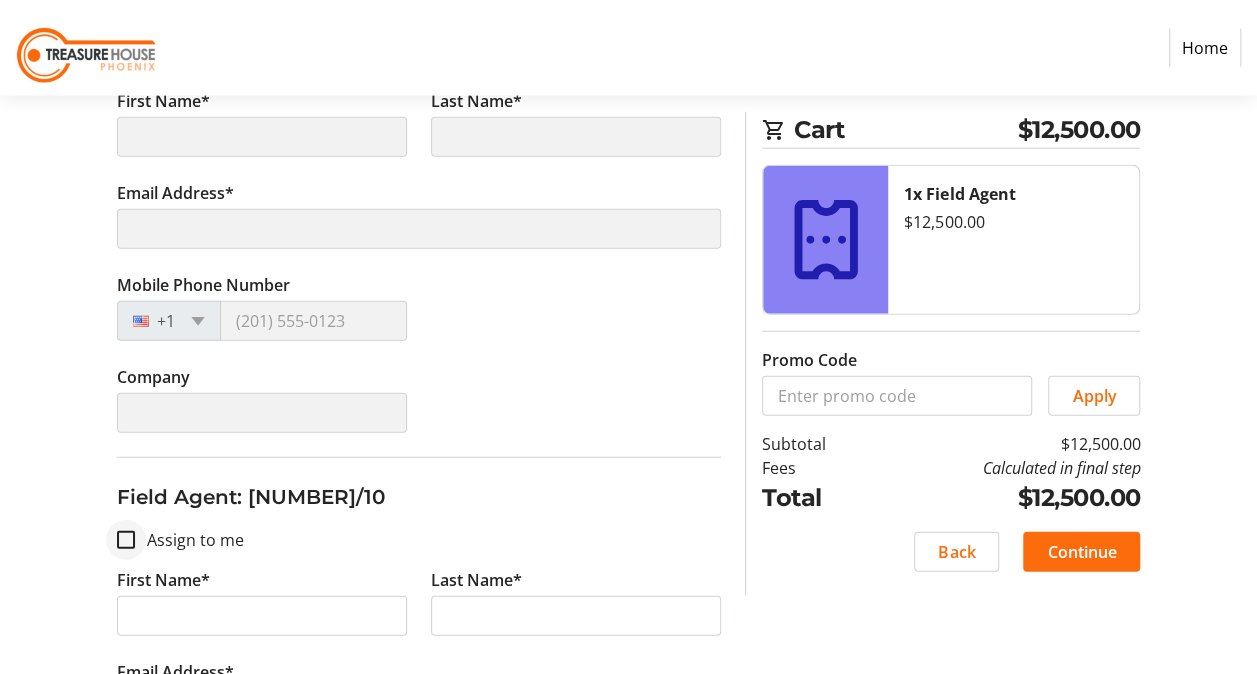 type on "[FIRST]" 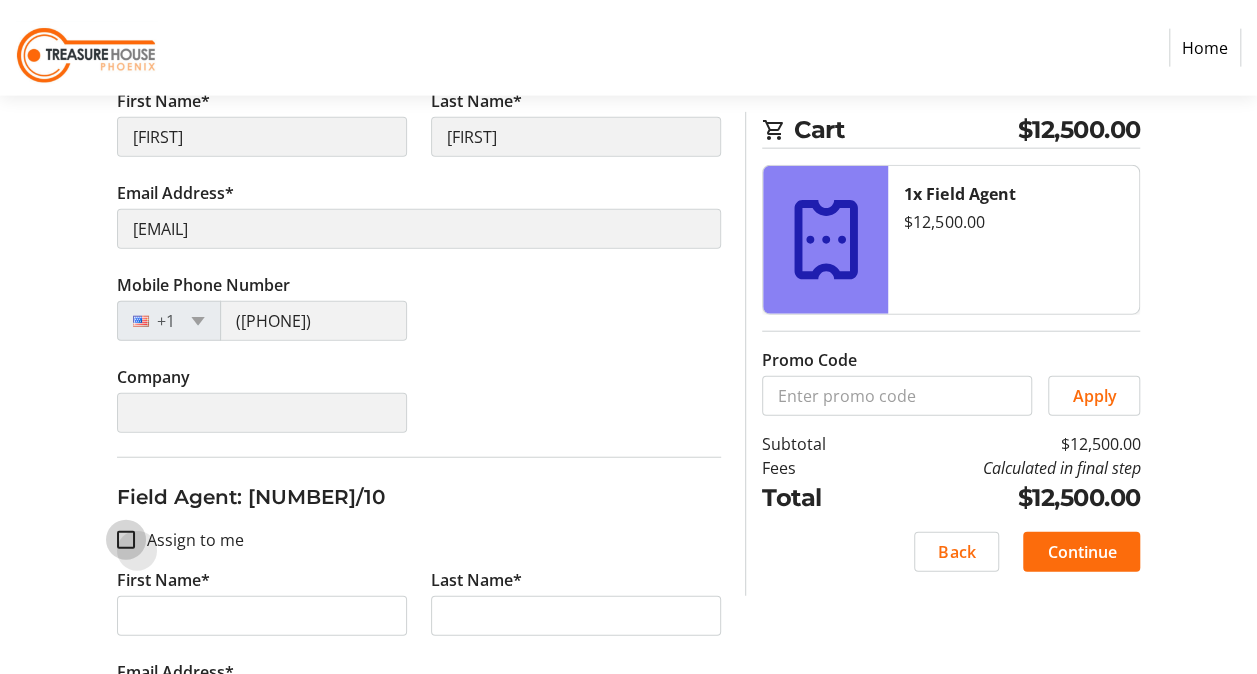 click on "Assign to me" at bounding box center [126, 540] 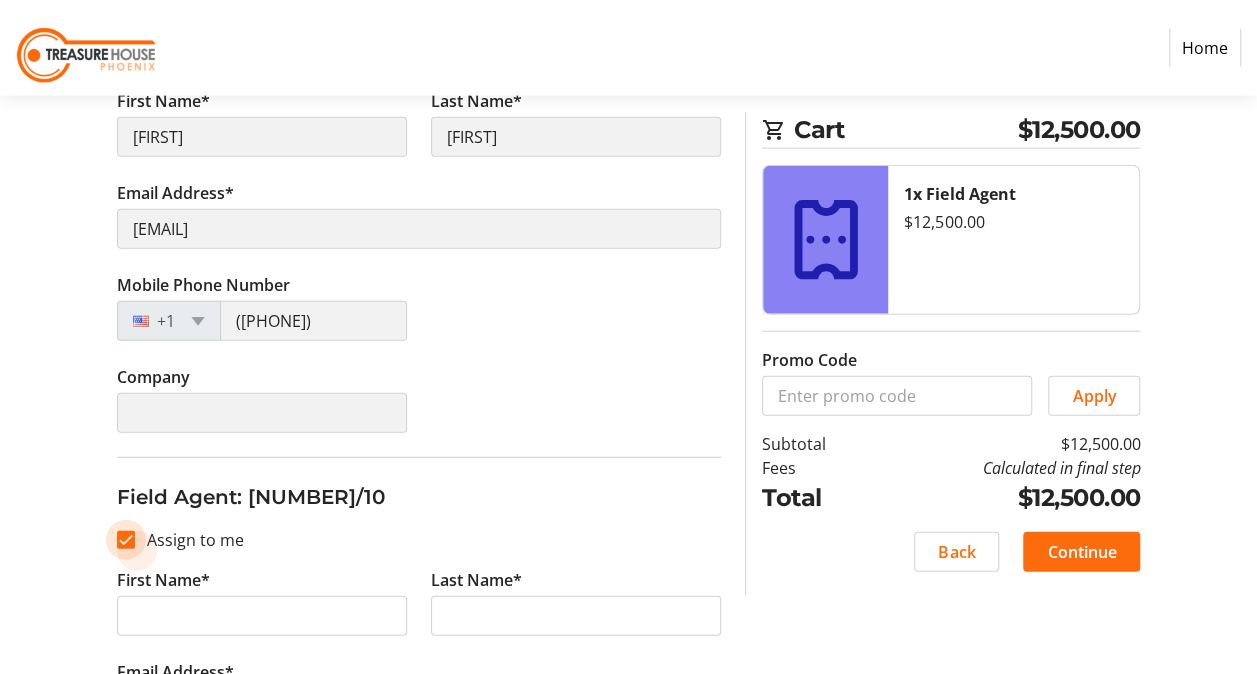 click on "Assign to me" at bounding box center (126, 540) 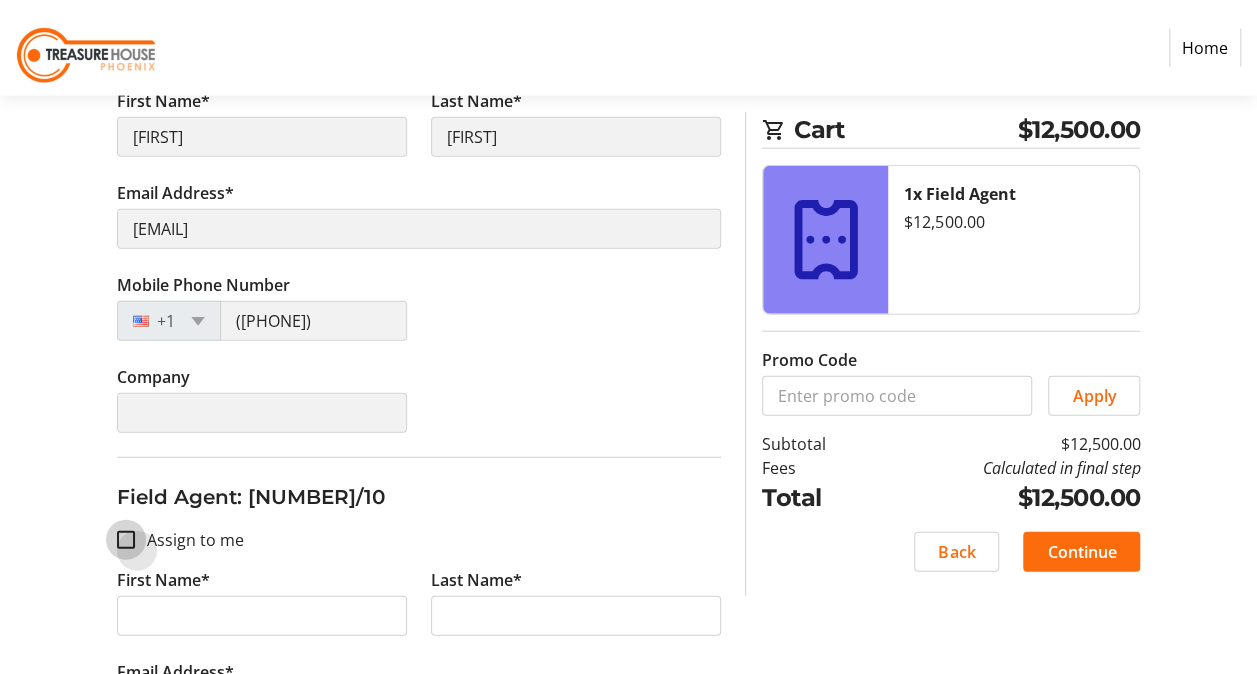 checkbox on "false" 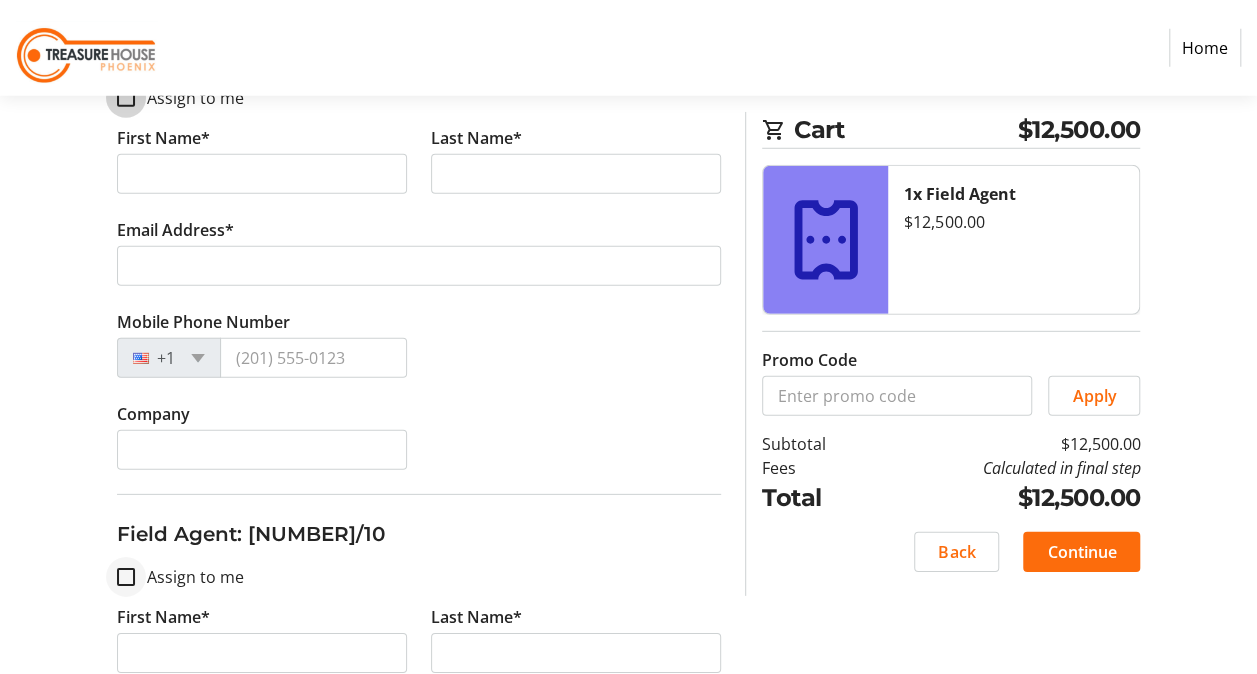 scroll, scrollTop: 2800, scrollLeft: 0, axis: vertical 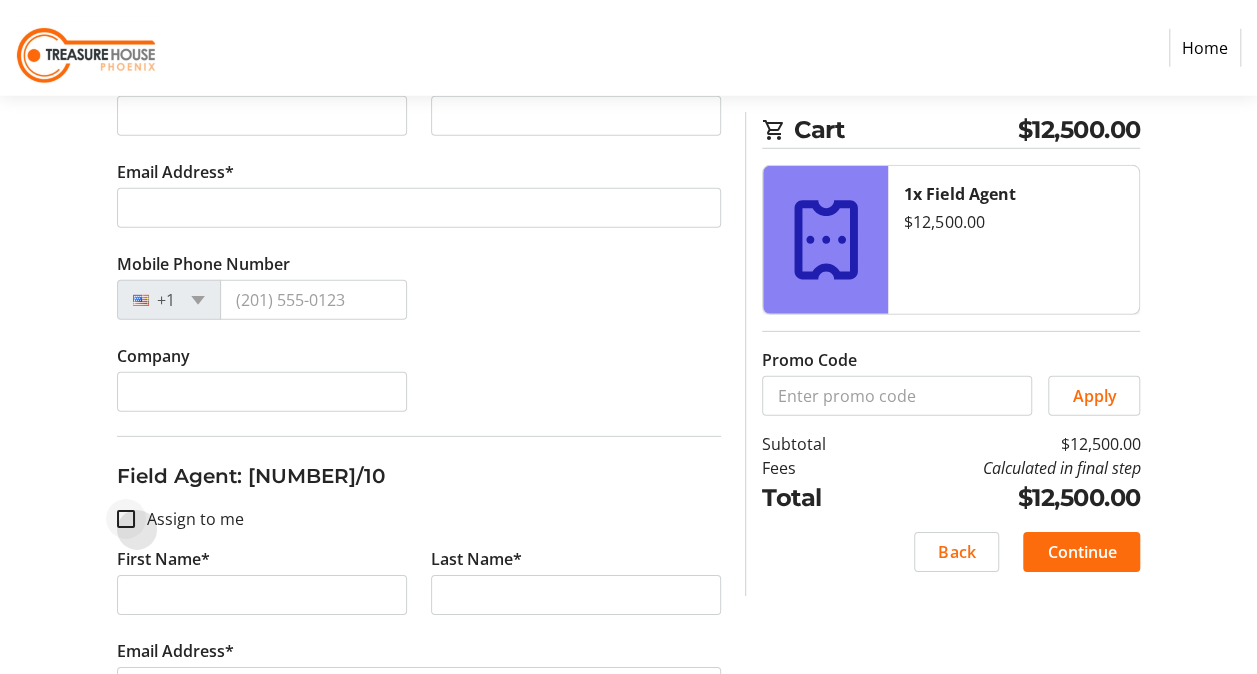 click at bounding box center [126, 519] 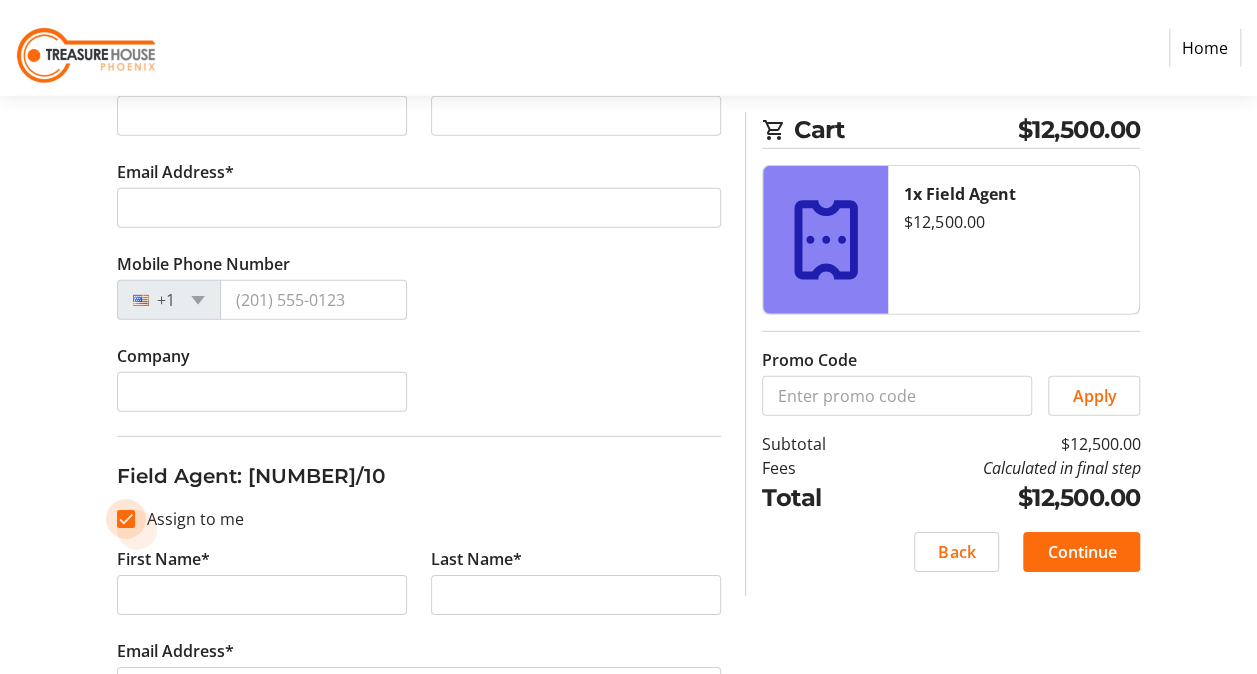 checkbox on "true" 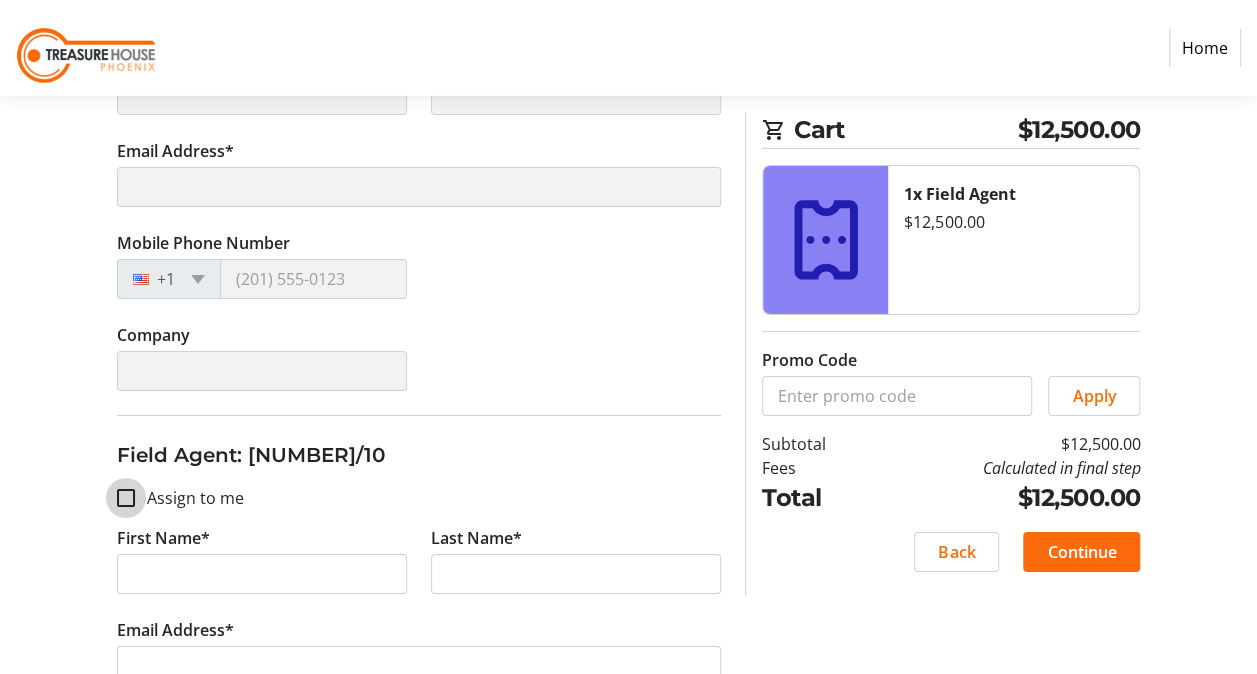 type on "[FIRST]" 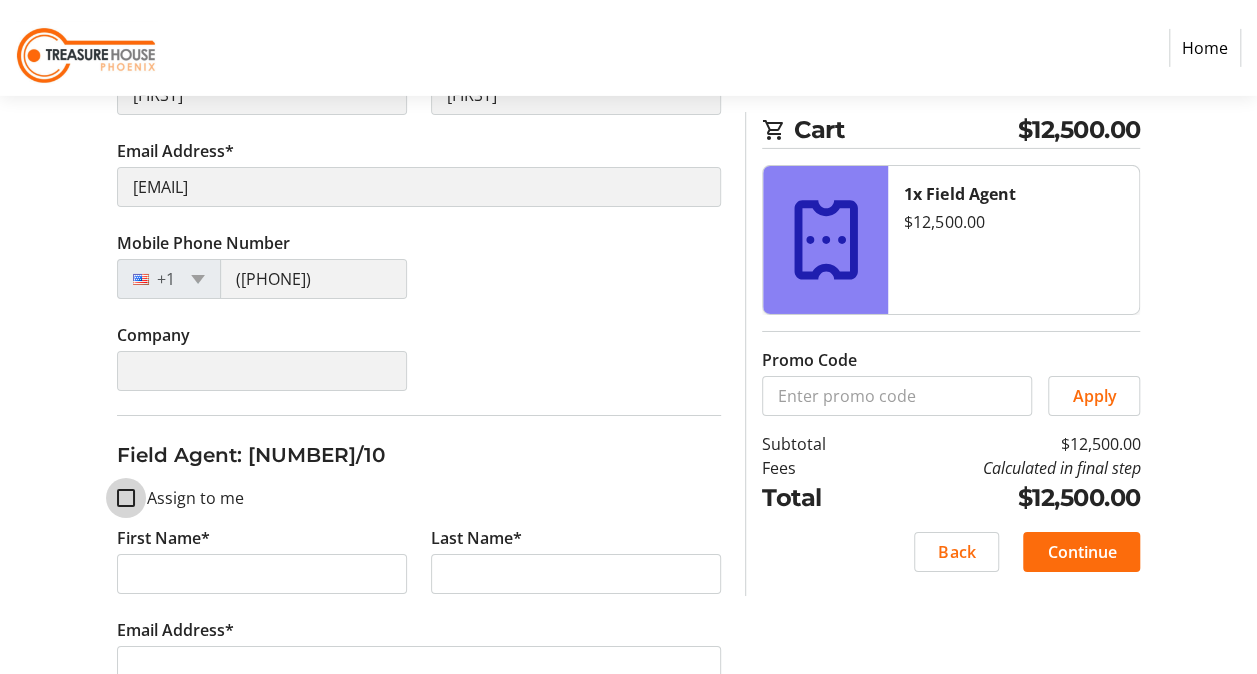 click on "Assign to me" at bounding box center [126, 498] 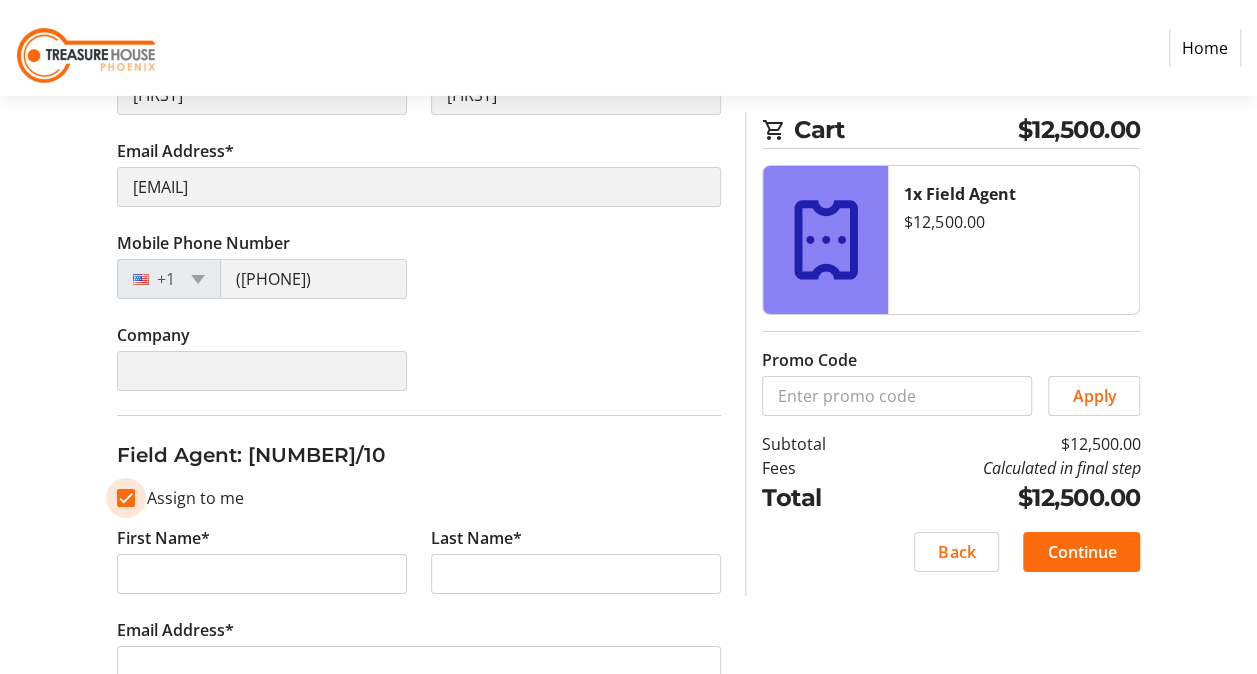 checkbox on "true" 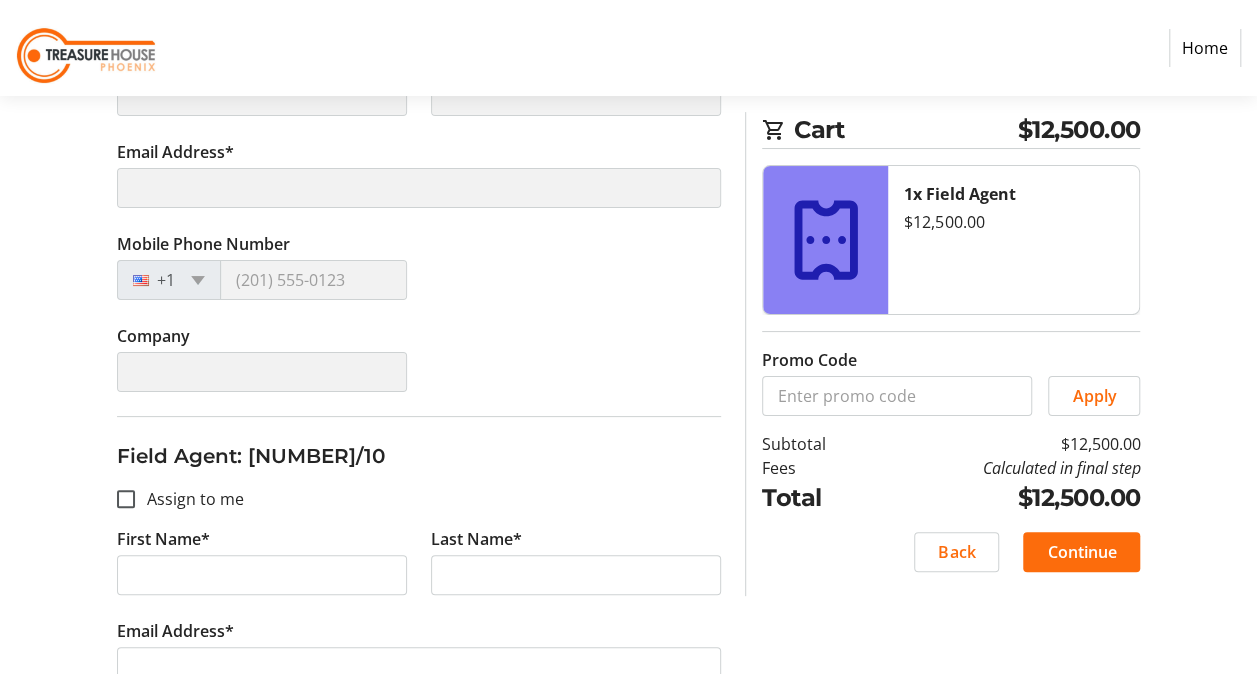 scroll, scrollTop: 3800, scrollLeft: 0, axis: vertical 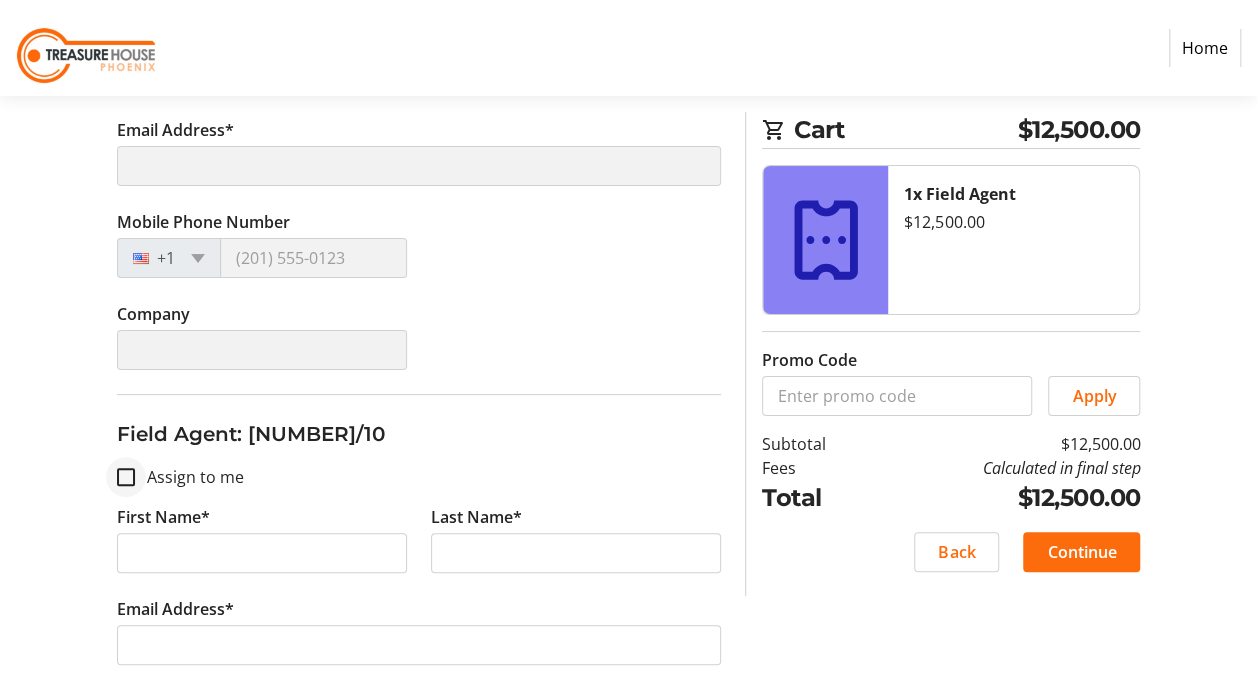click at bounding box center (126, 477) 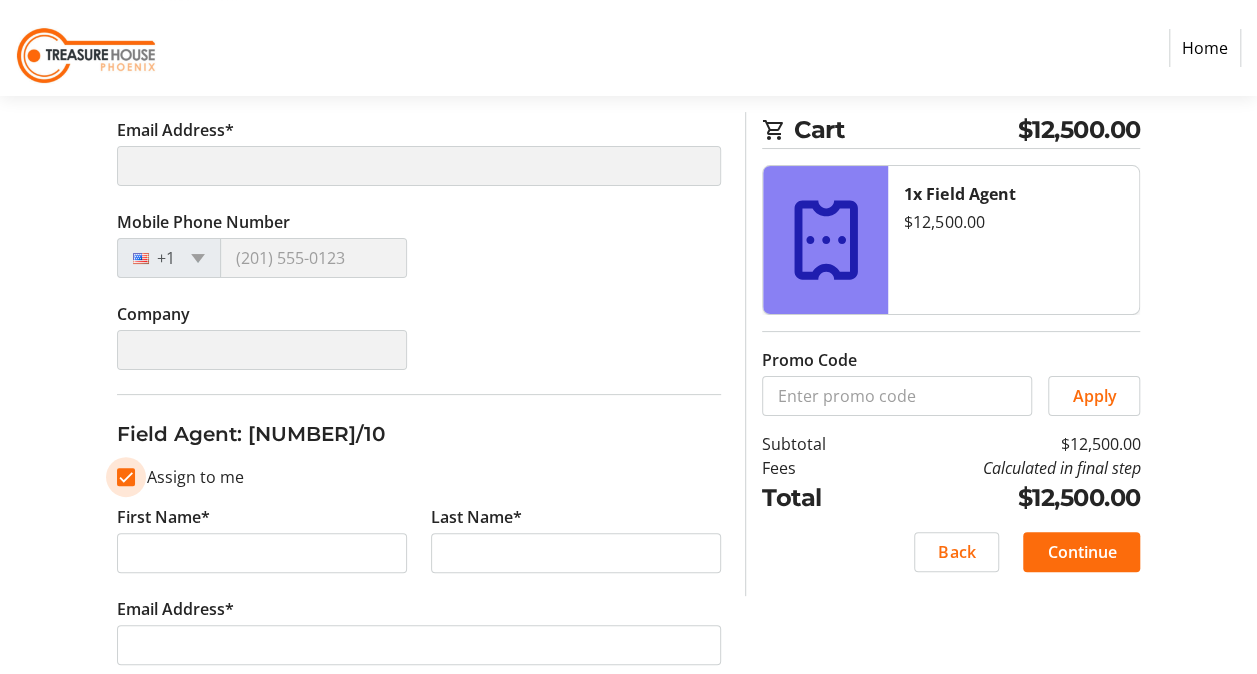 checkbox on "true" 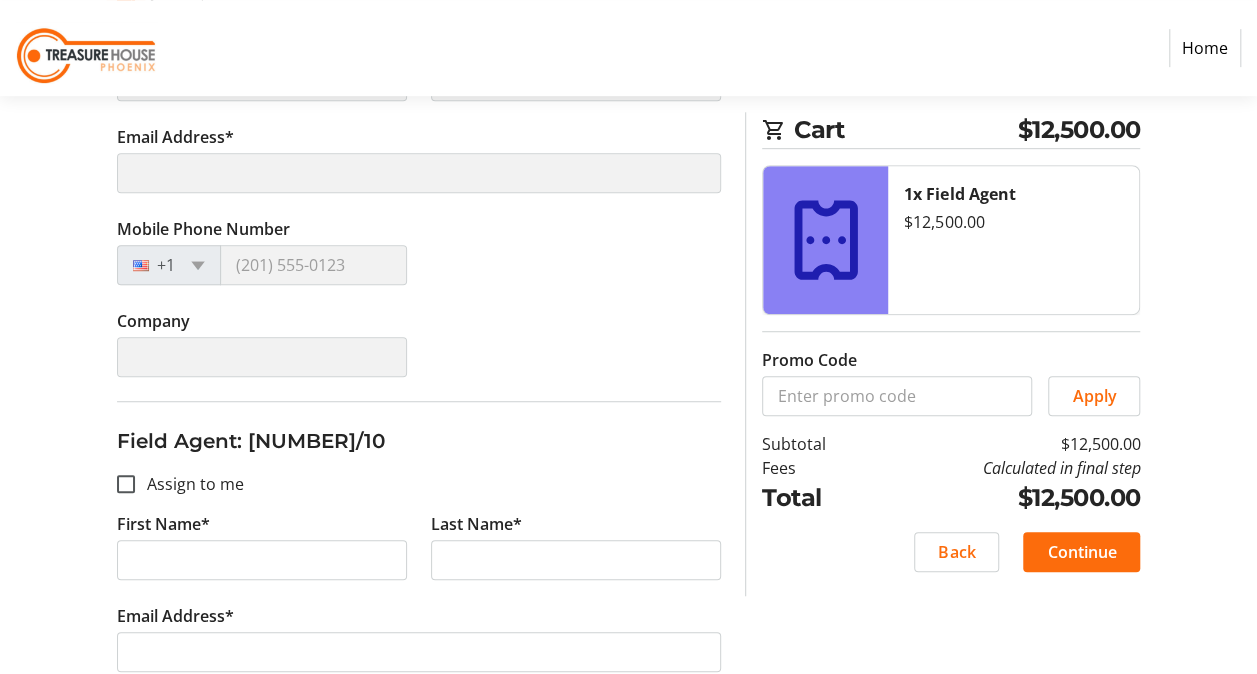 scroll, scrollTop: 4300, scrollLeft: 0, axis: vertical 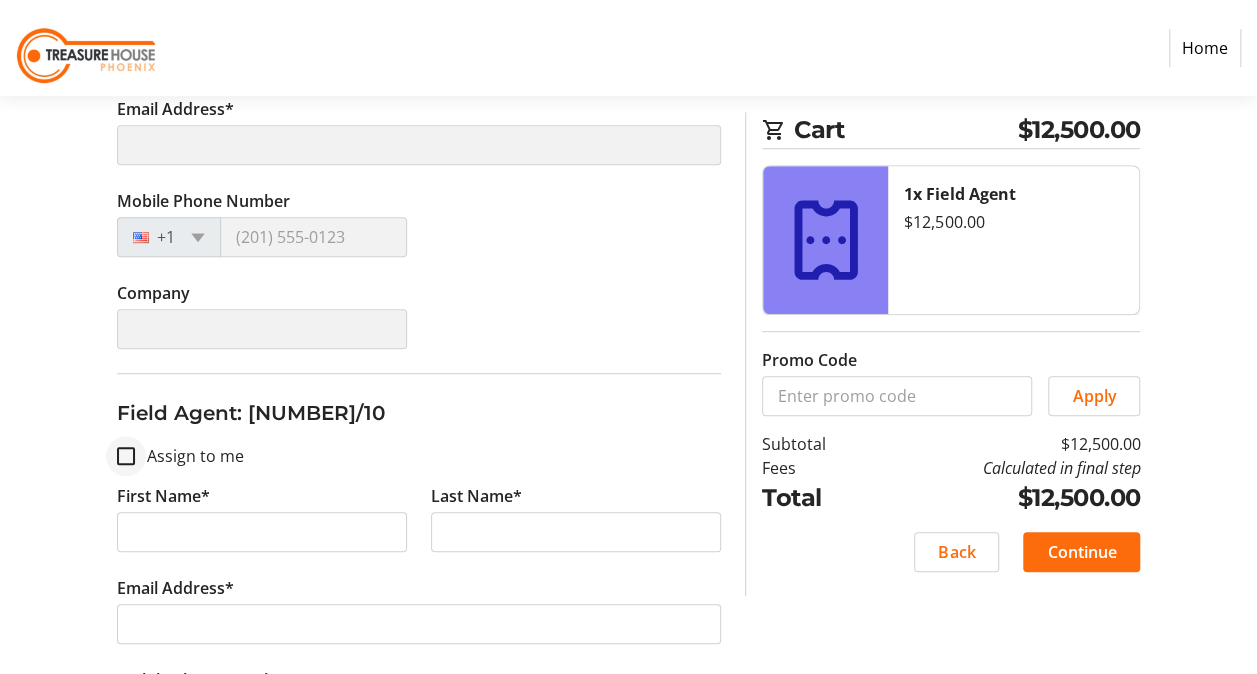 type on "[FIRST]" 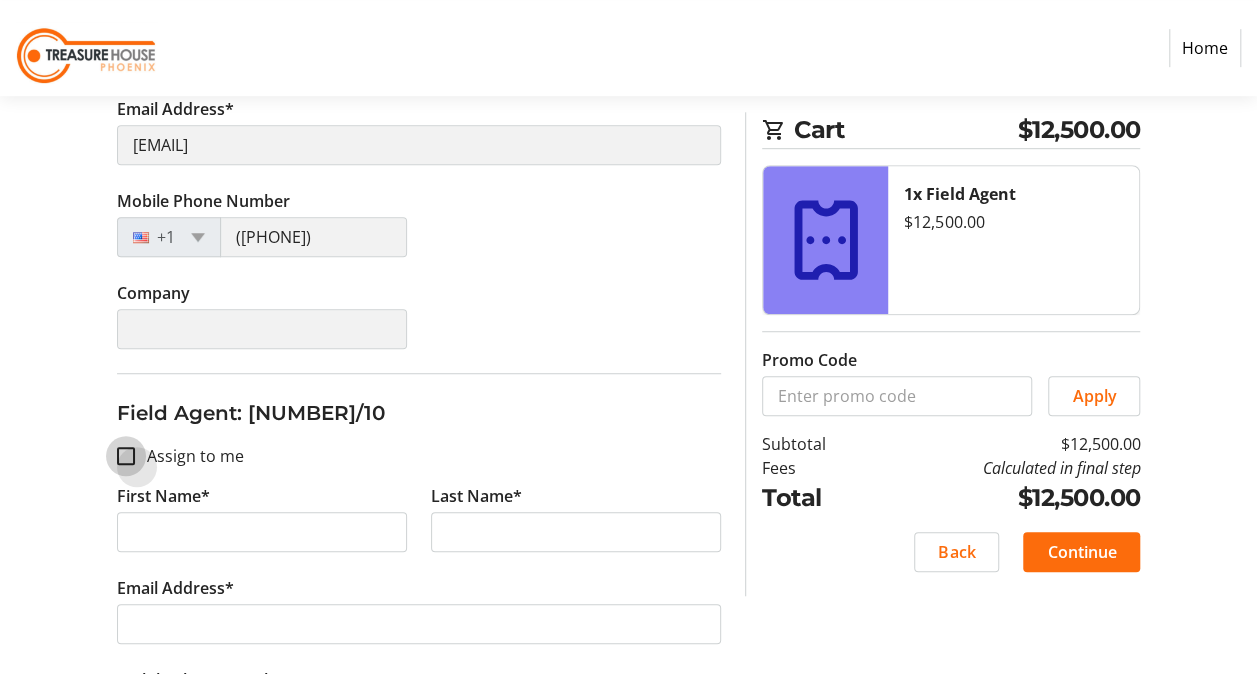 click on "Assign to me" at bounding box center [126, 456] 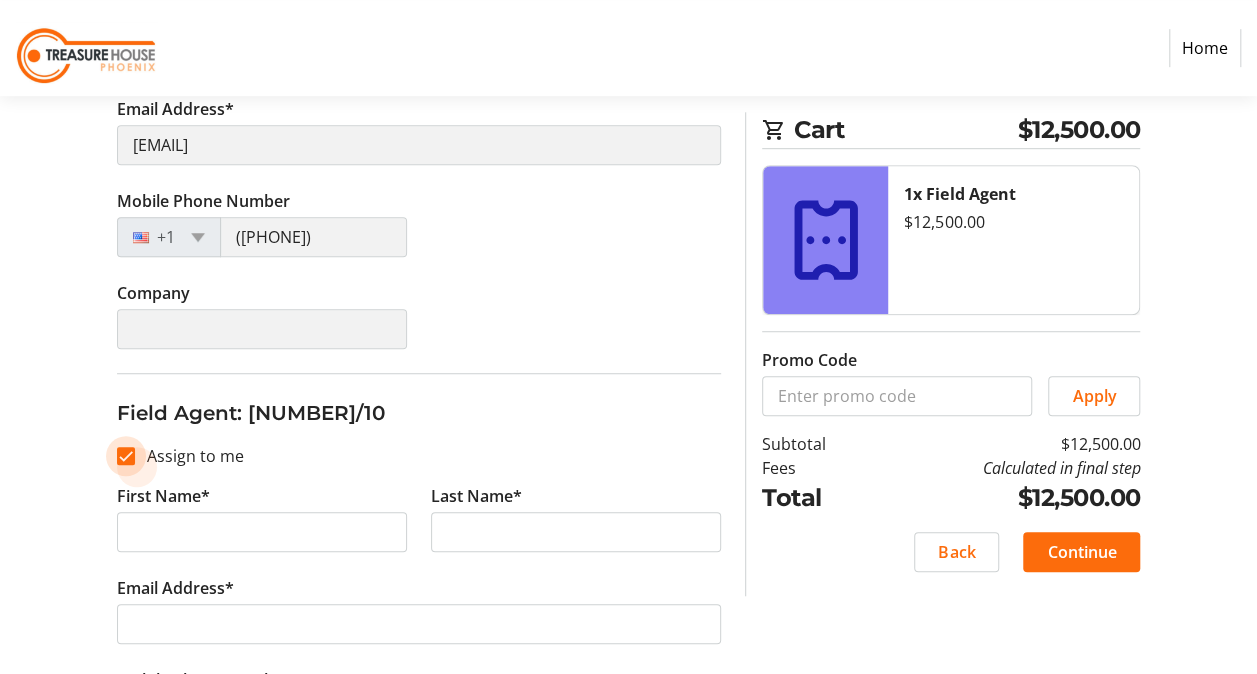 checkbox on "true" 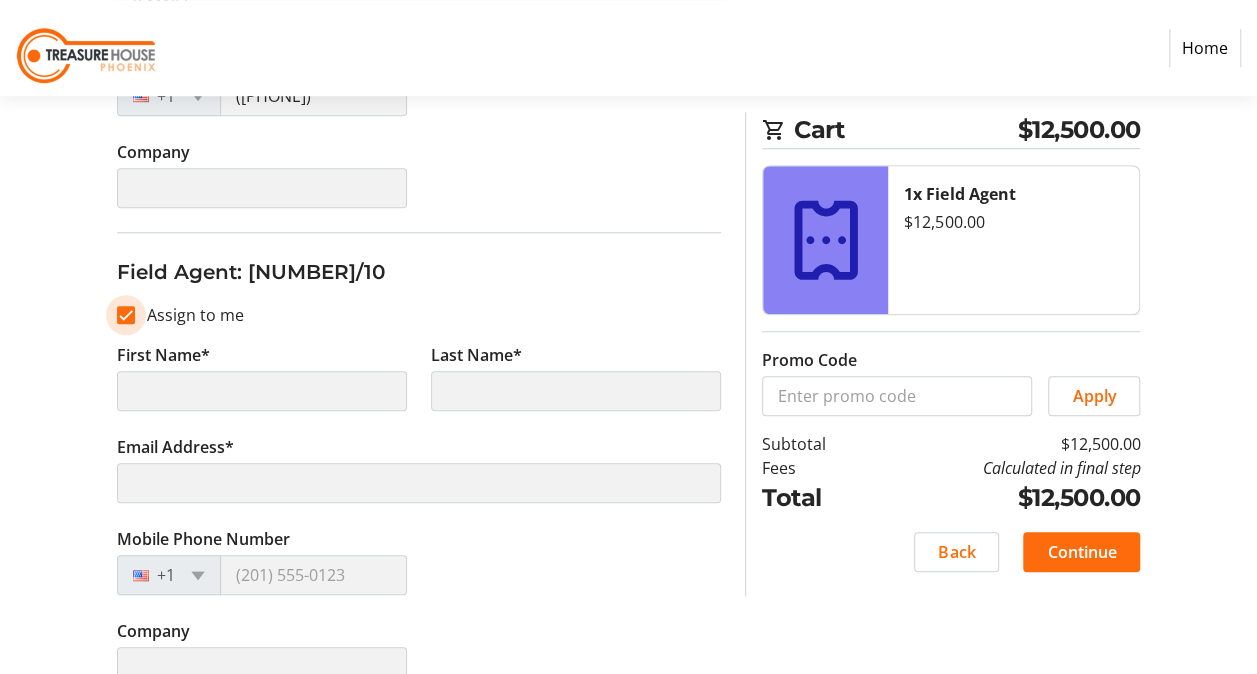 scroll, scrollTop: 4454, scrollLeft: 0, axis: vertical 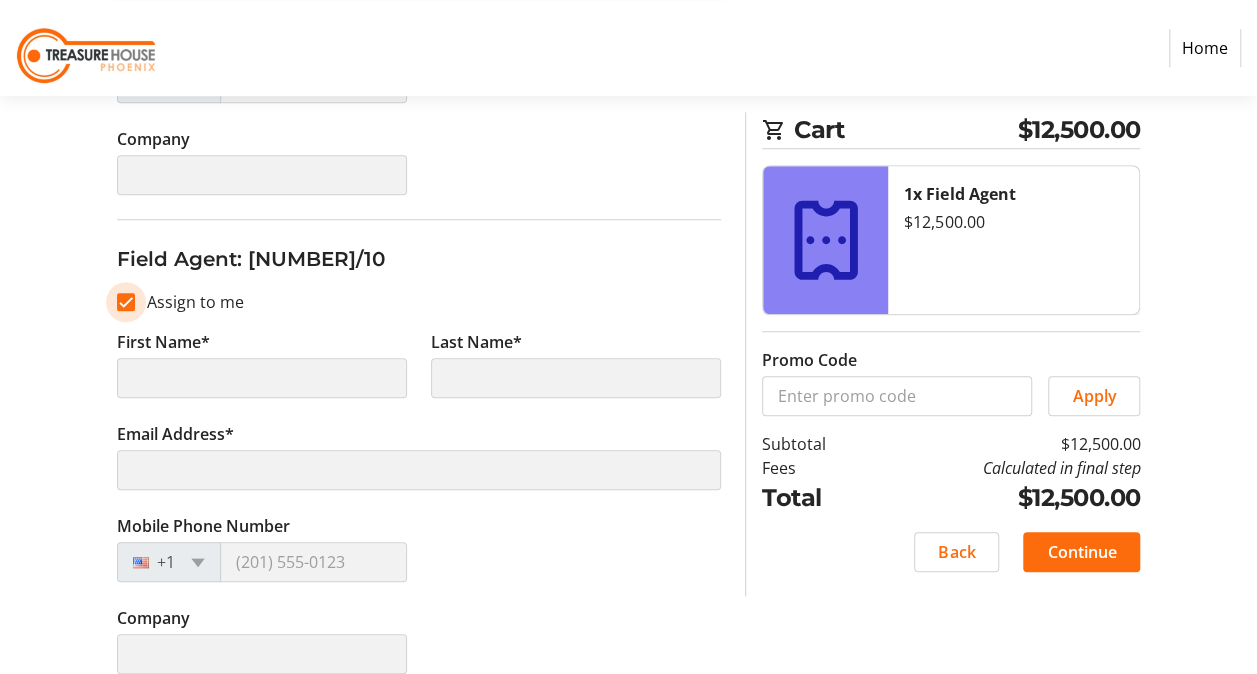 type on "[FIRST]" 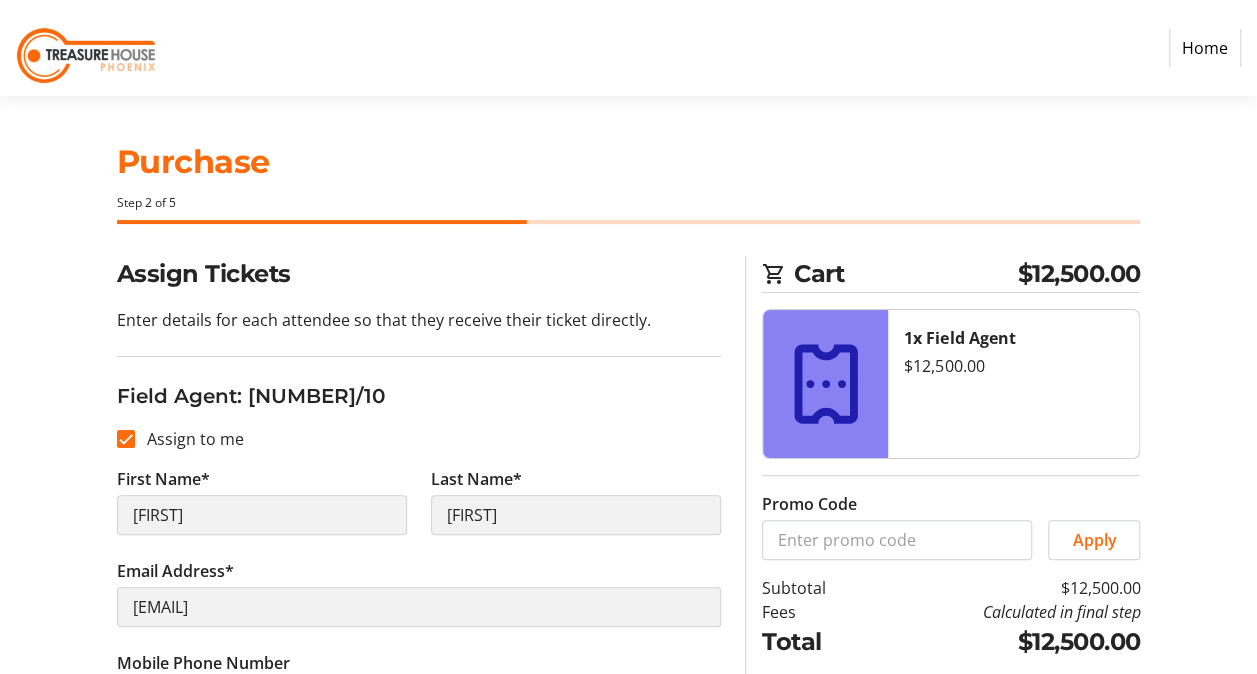 scroll, scrollTop: 400, scrollLeft: 0, axis: vertical 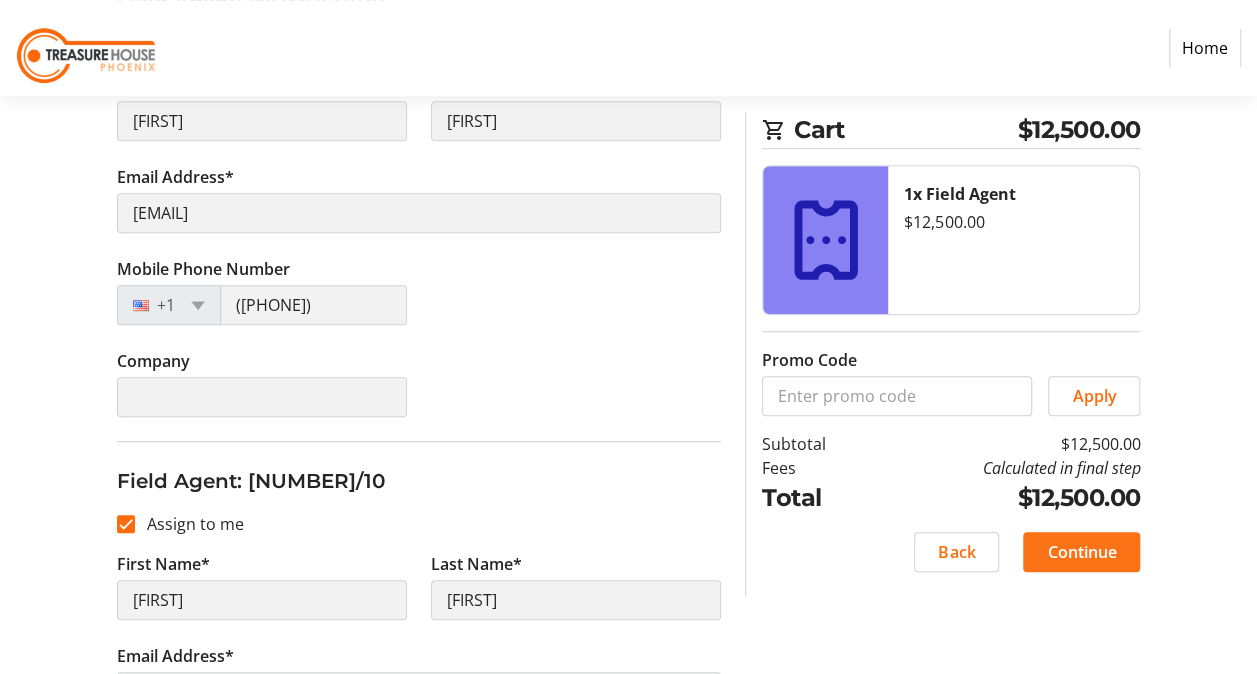 click 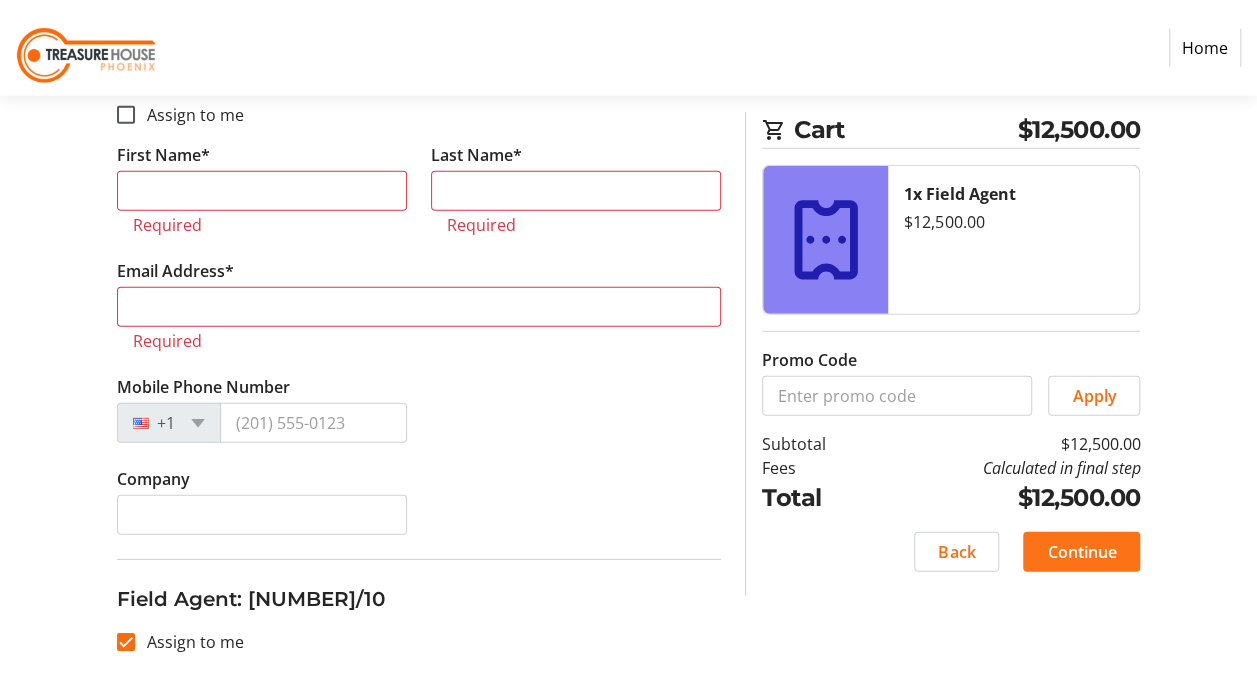 scroll, scrollTop: 2728, scrollLeft: 0, axis: vertical 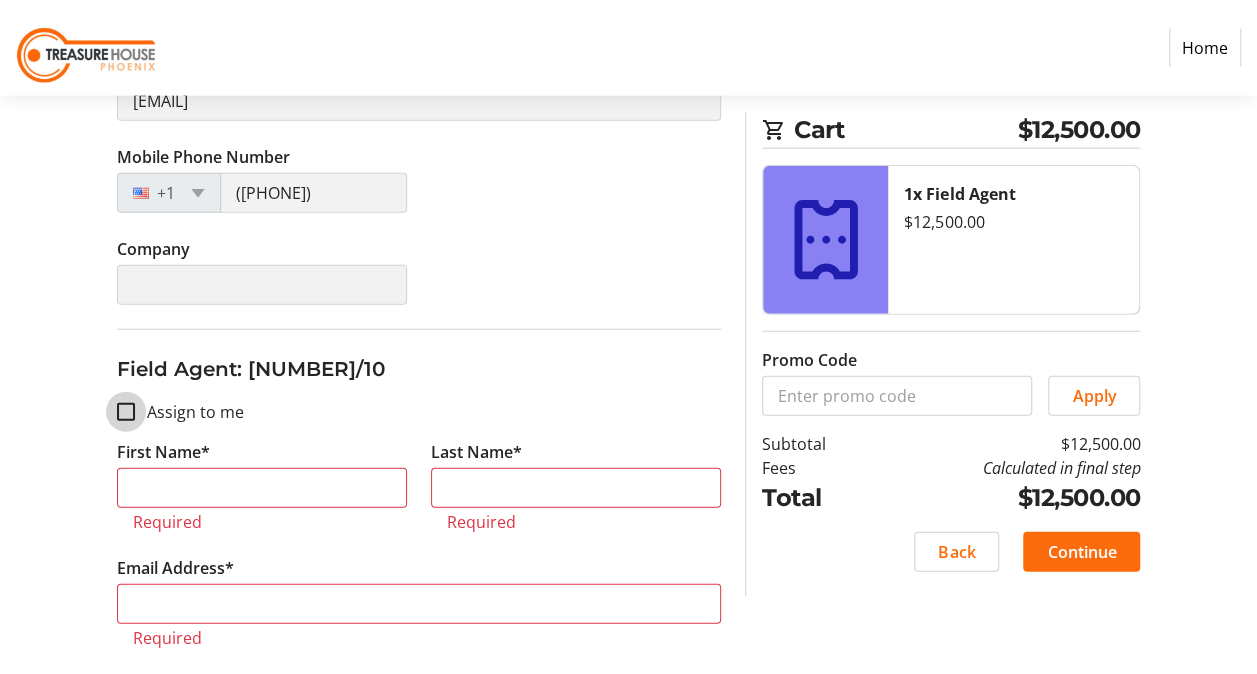 click on "Assign to me" at bounding box center [126, 412] 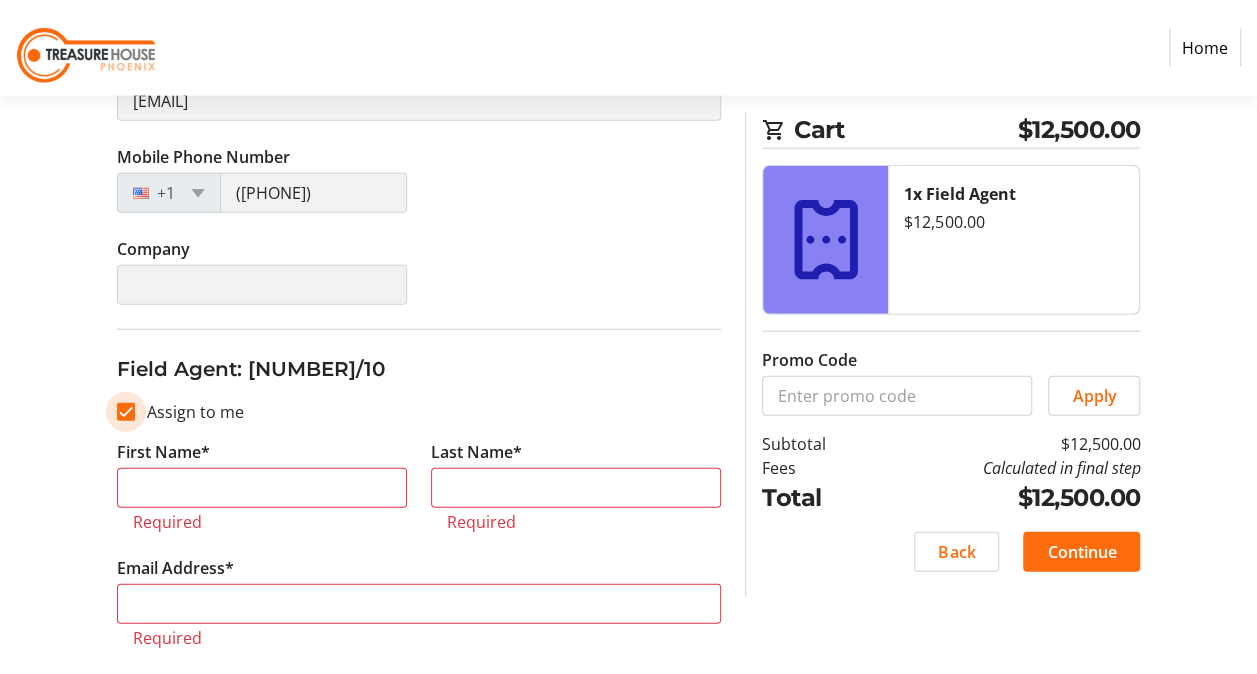 checkbox on "true" 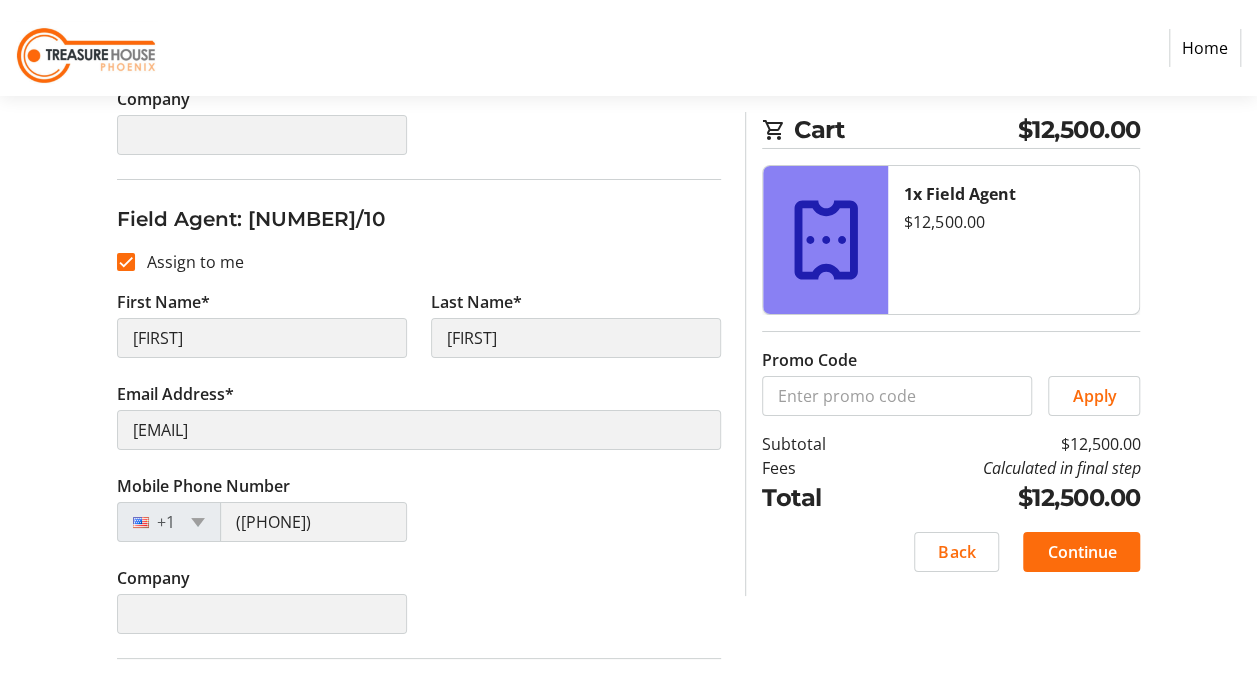 type on "[FIRST]" 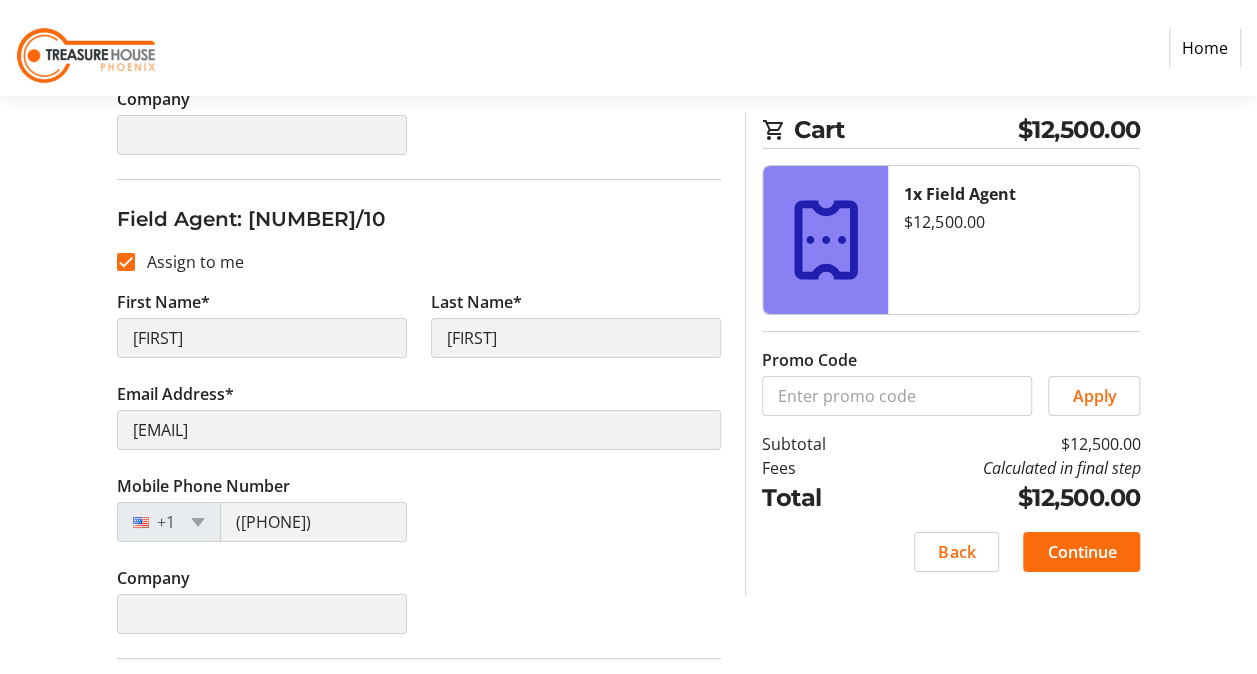 type on "[FIRST]" 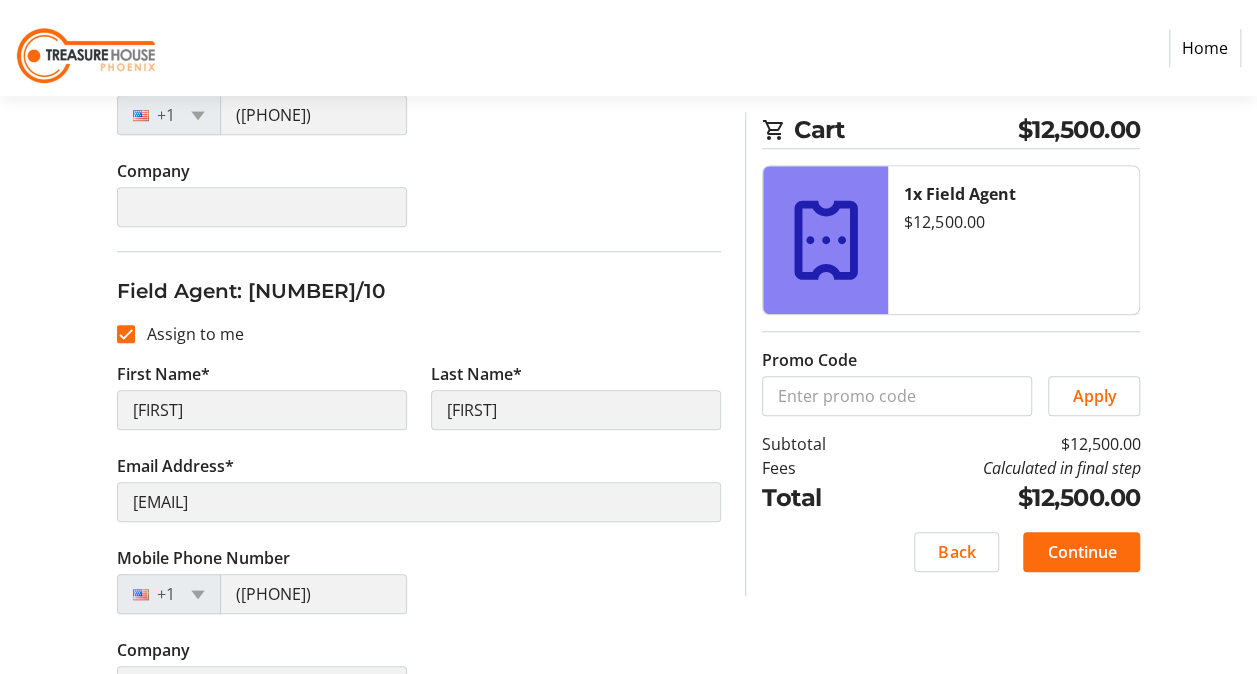 scroll, scrollTop: 4454, scrollLeft: 0, axis: vertical 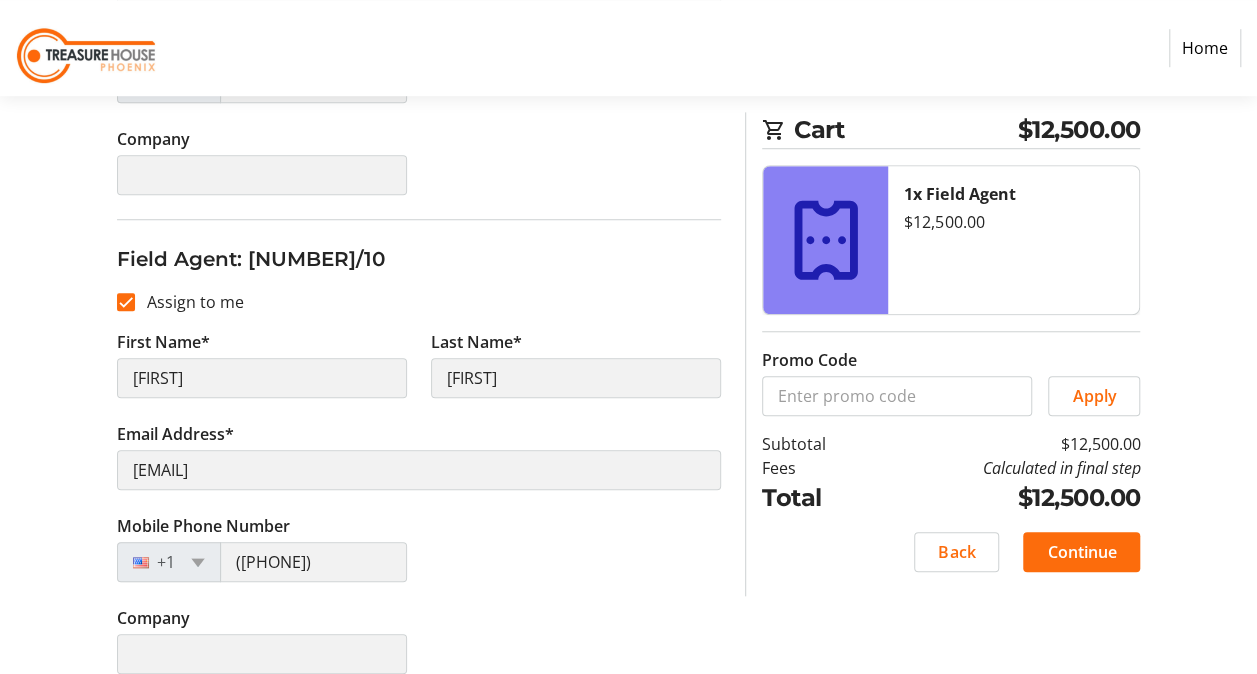 click 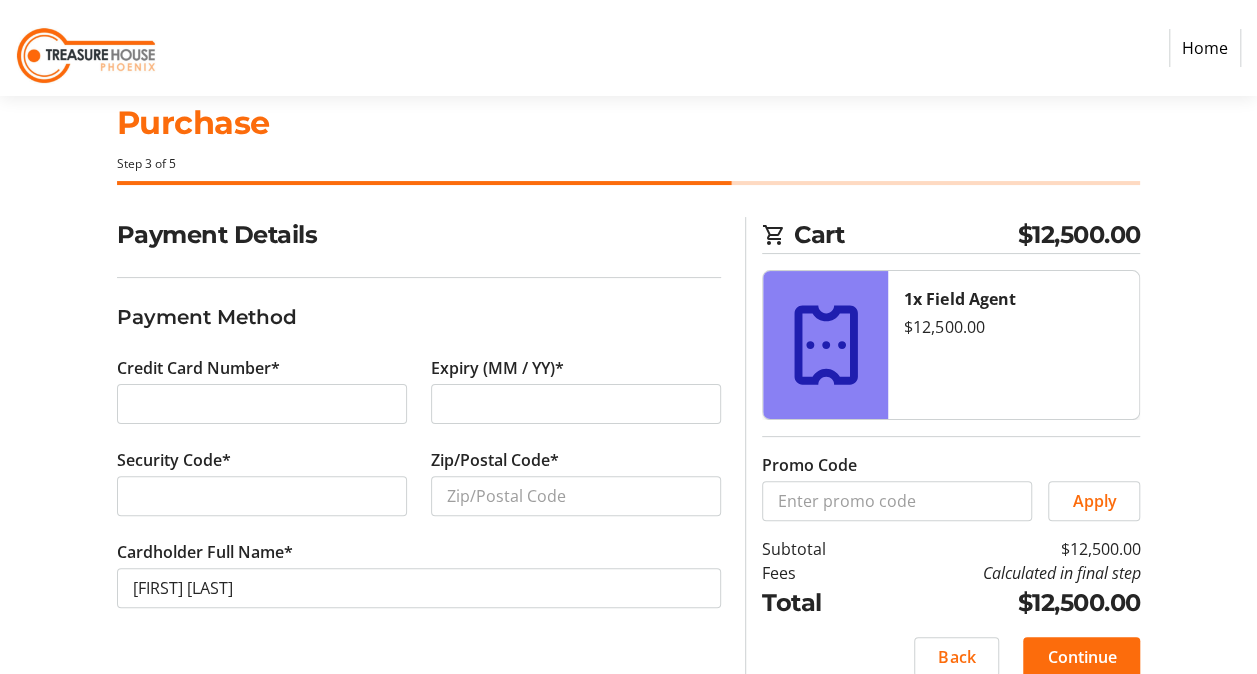 scroll, scrollTop: 70, scrollLeft: 0, axis: vertical 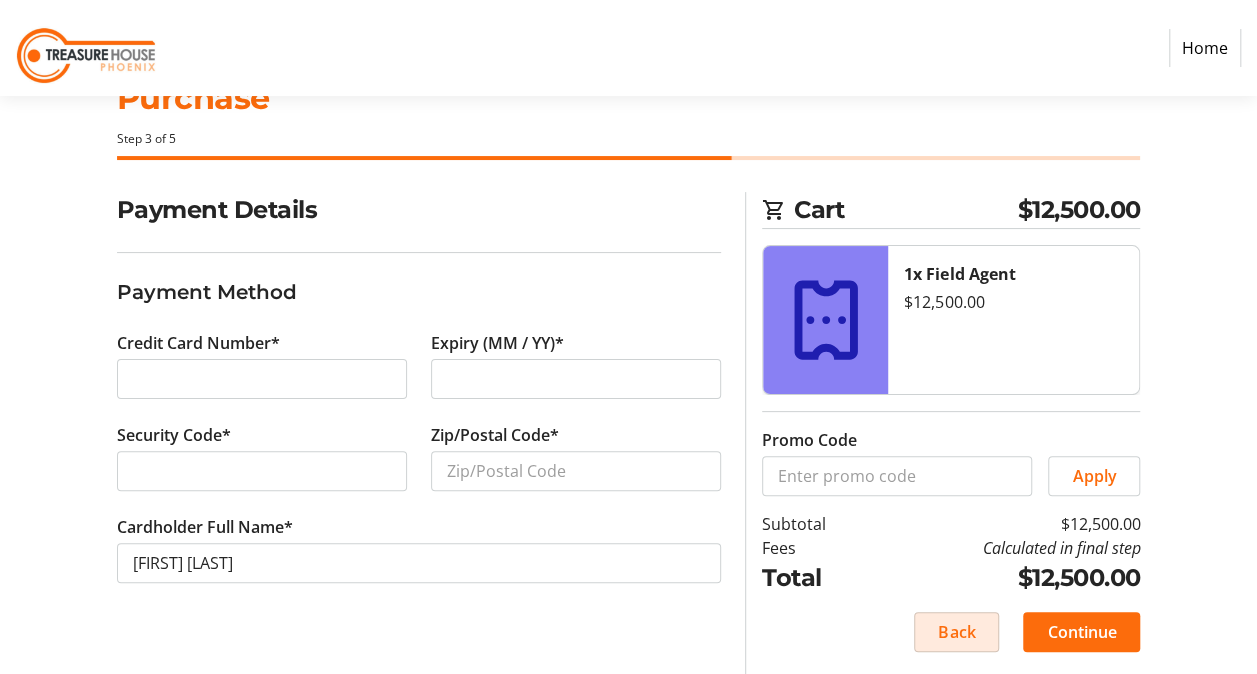 click on "Back" 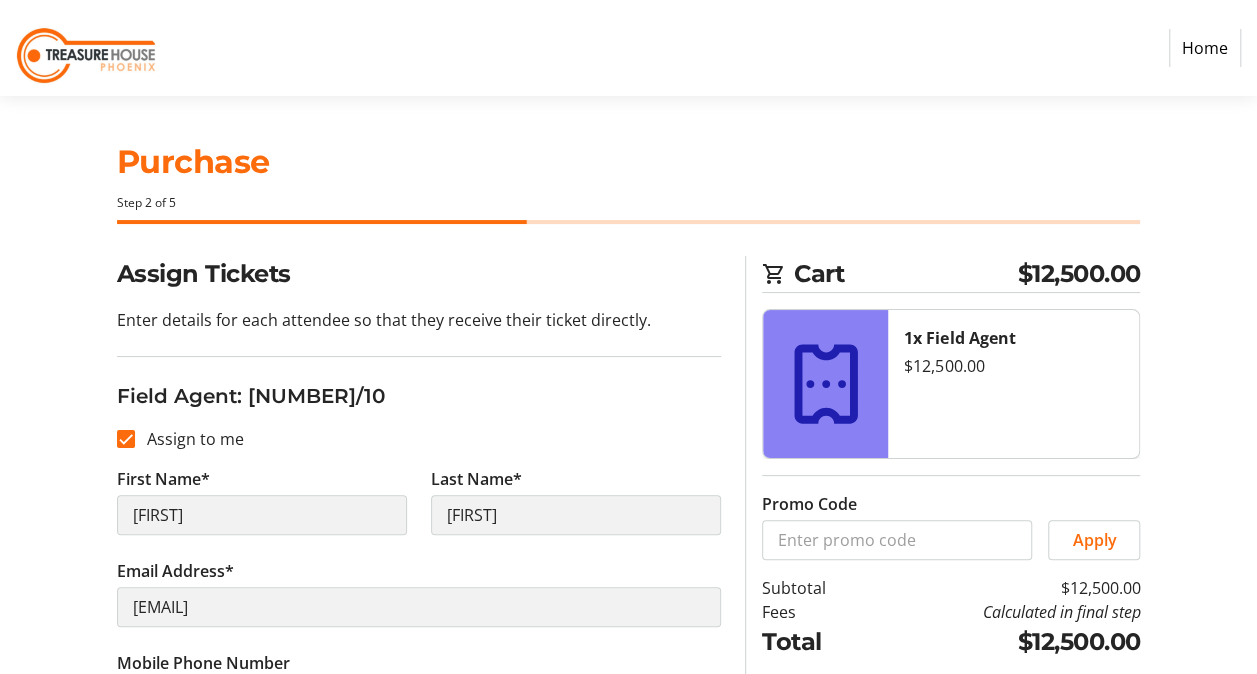 scroll, scrollTop: 0, scrollLeft: 0, axis: both 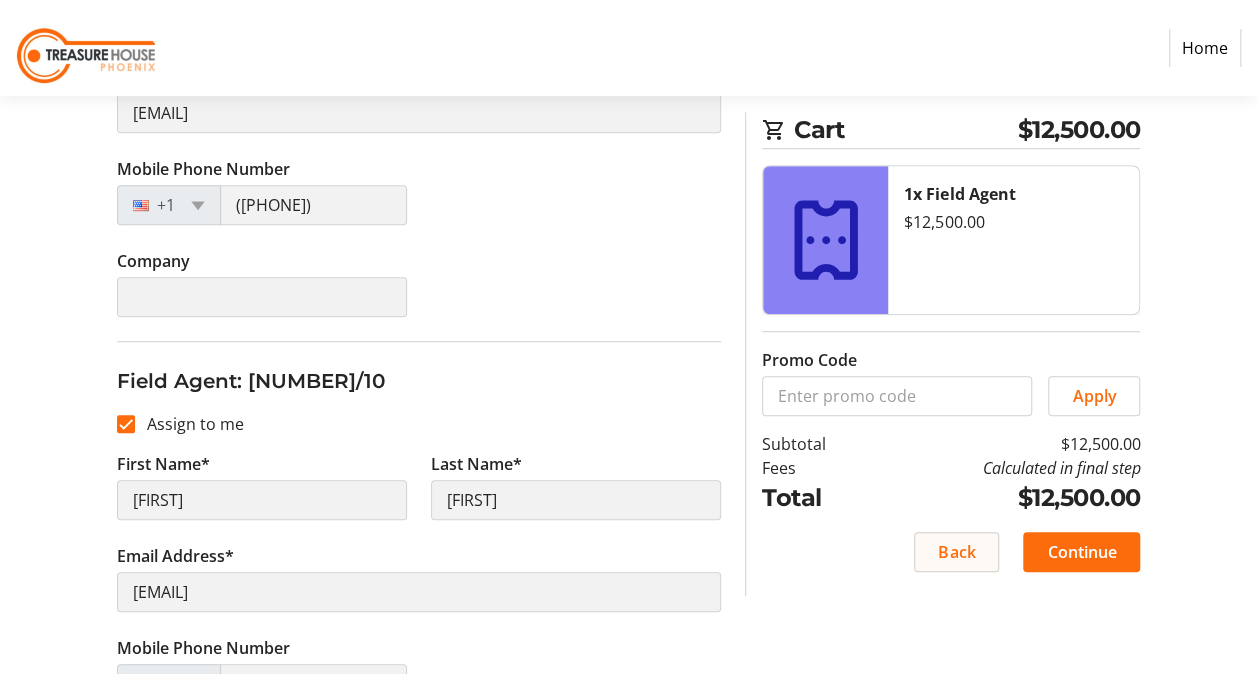 click on "Back" 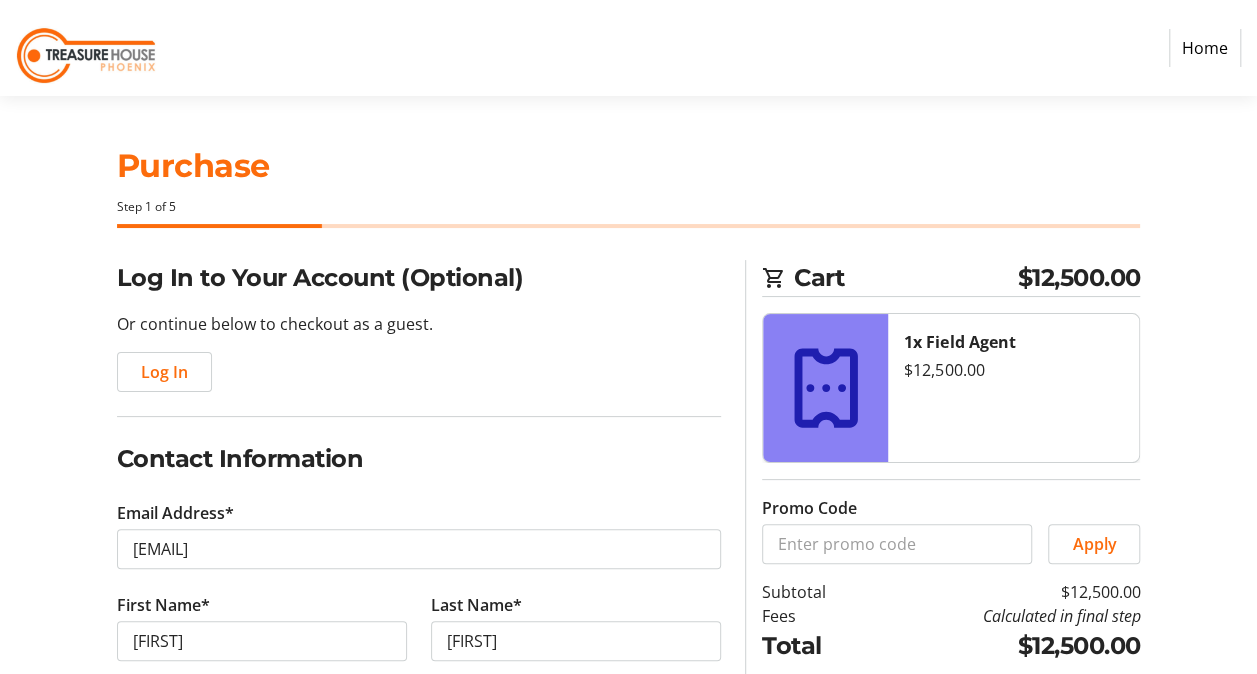 scroll, scrollTop: 0, scrollLeft: 0, axis: both 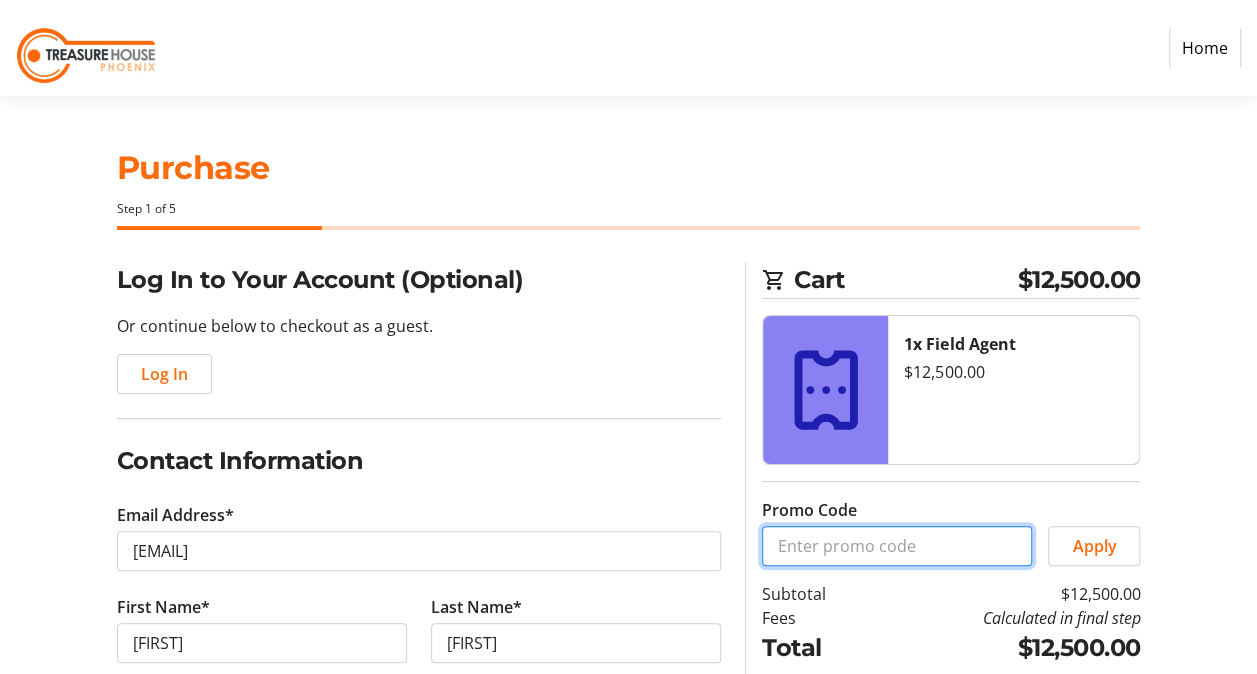 click on "Promo Code" at bounding box center (897, 546) 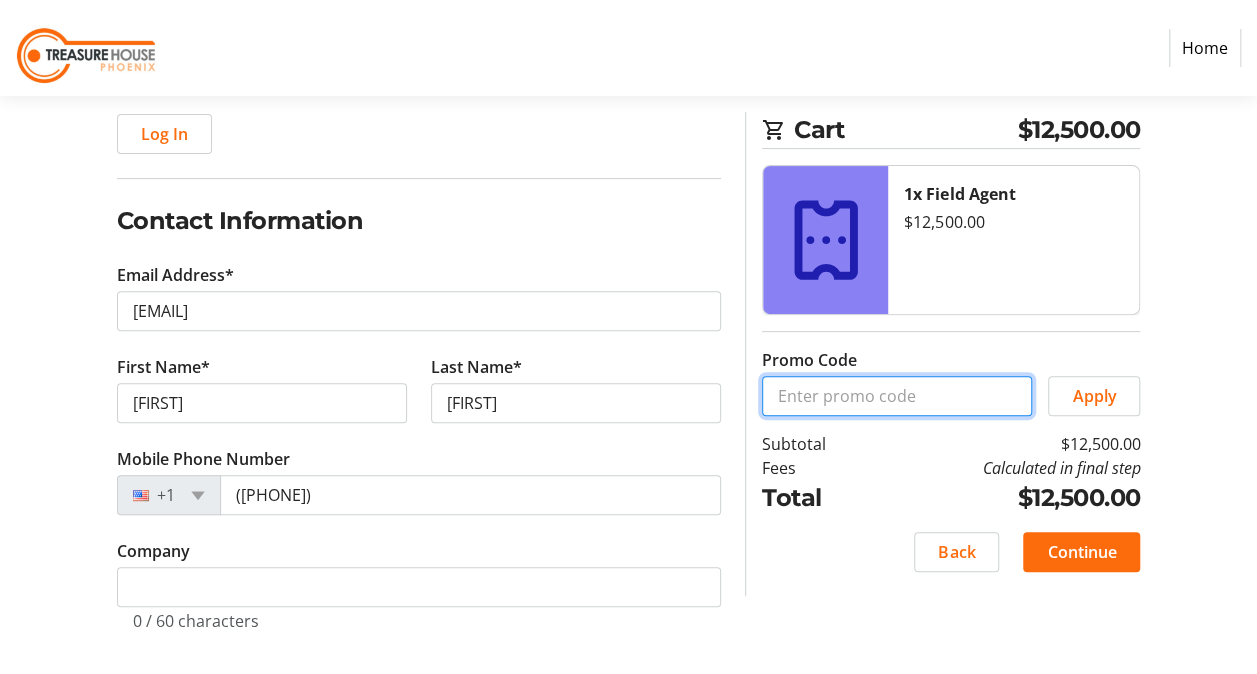 scroll, scrollTop: 242, scrollLeft: 0, axis: vertical 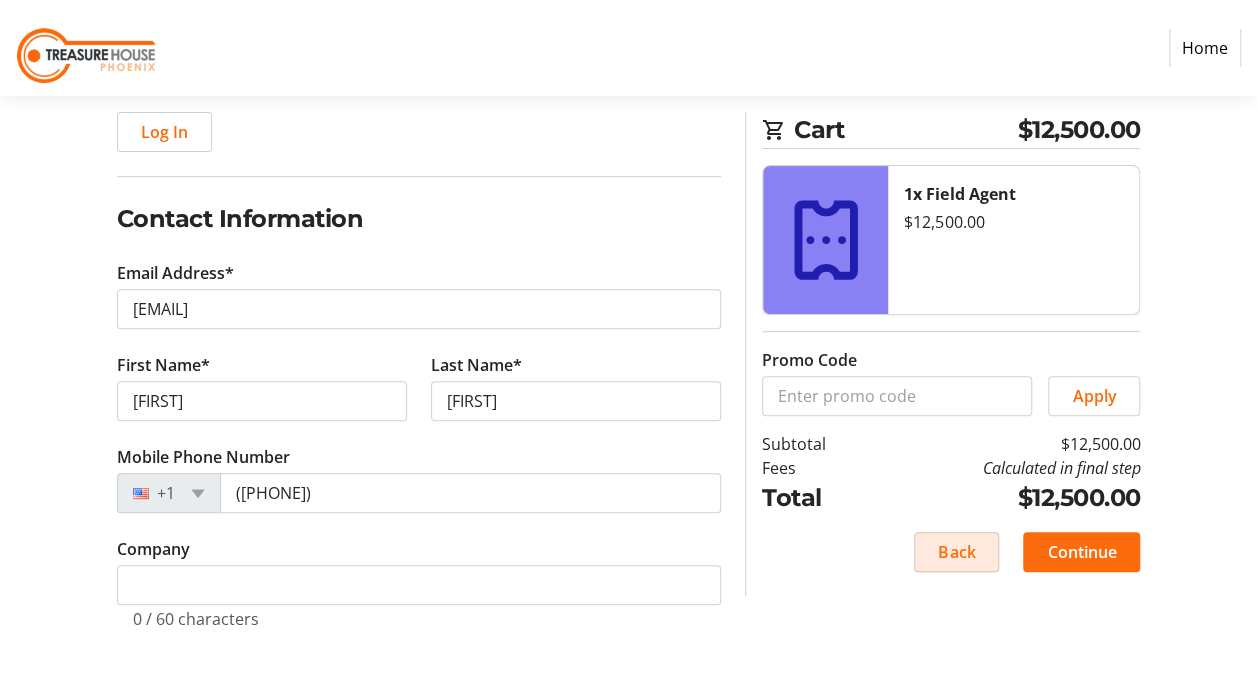click on "Back" 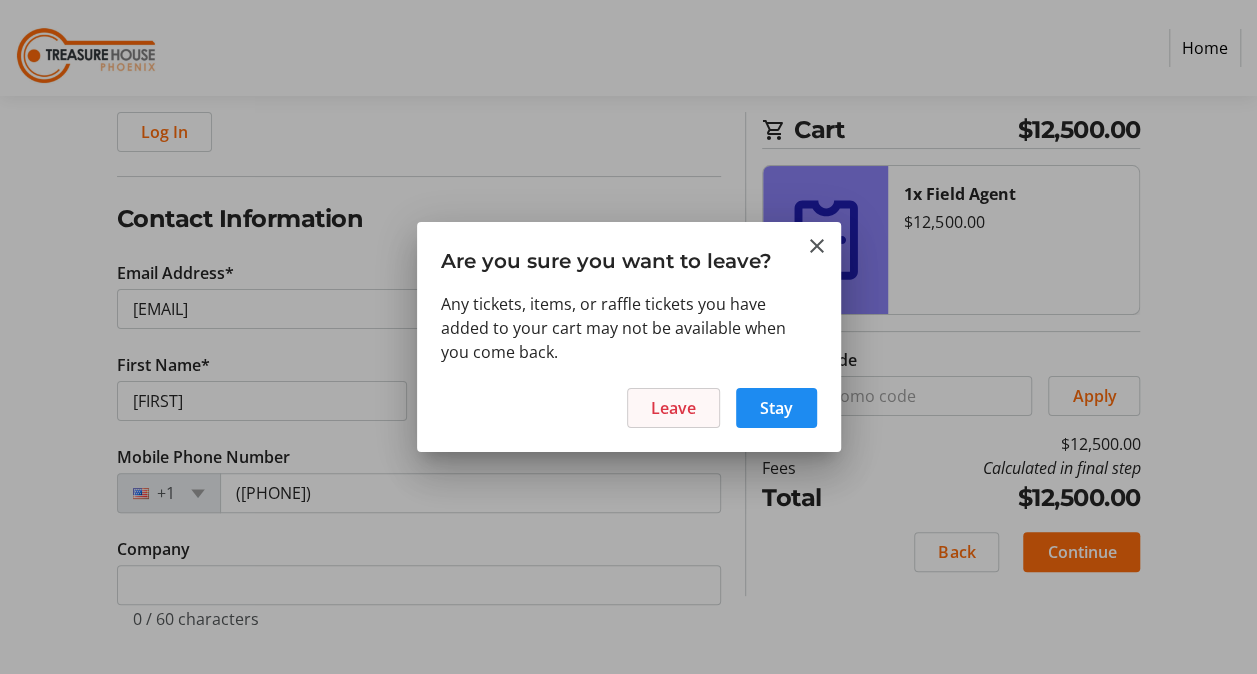 click on "Leave" at bounding box center [673, 408] 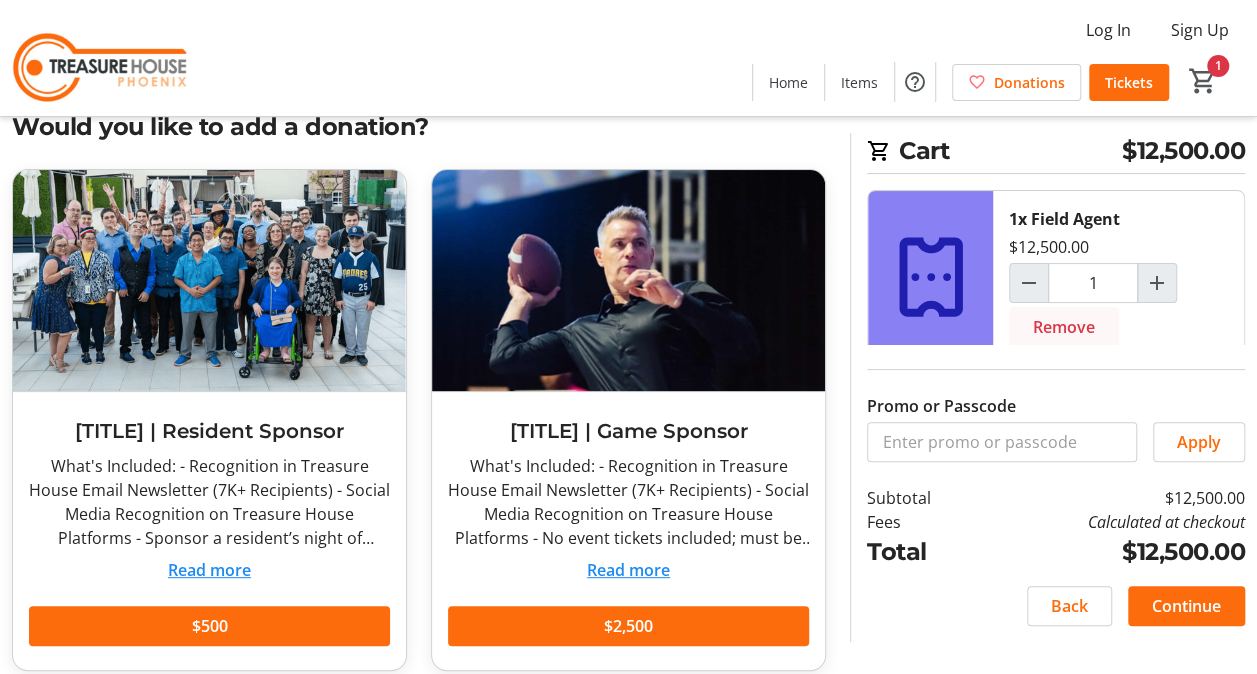 scroll, scrollTop: 100, scrollLeft: 0, axis: vertical 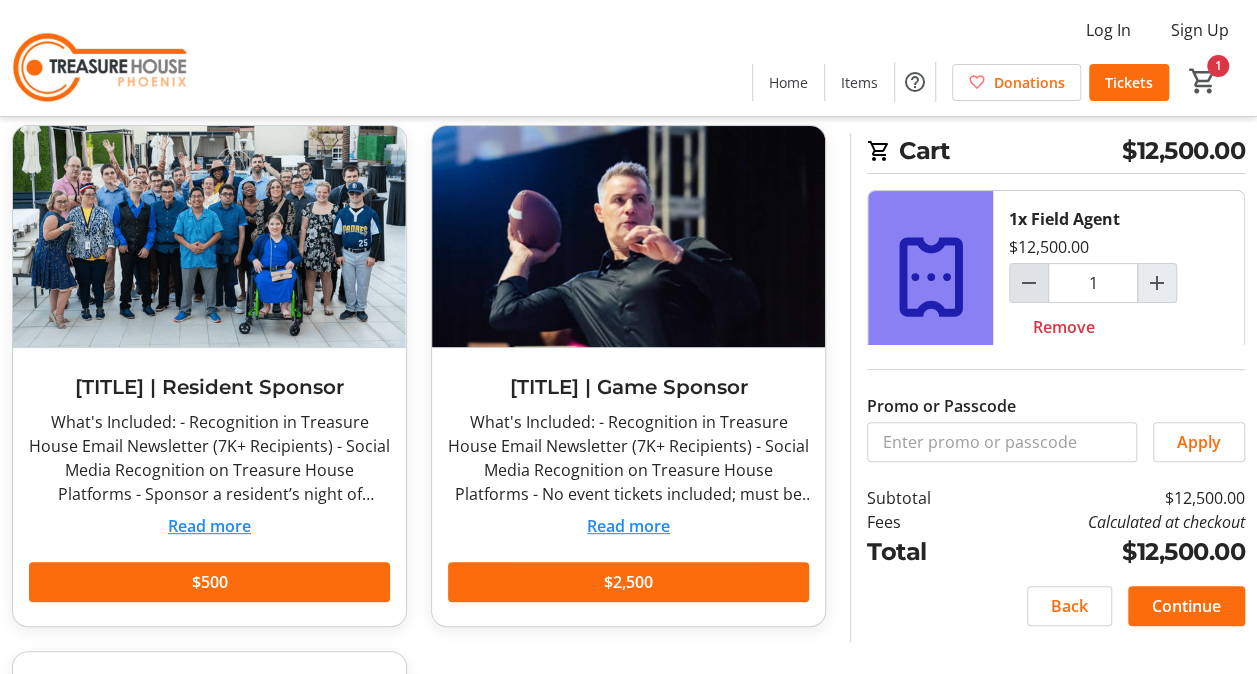 click 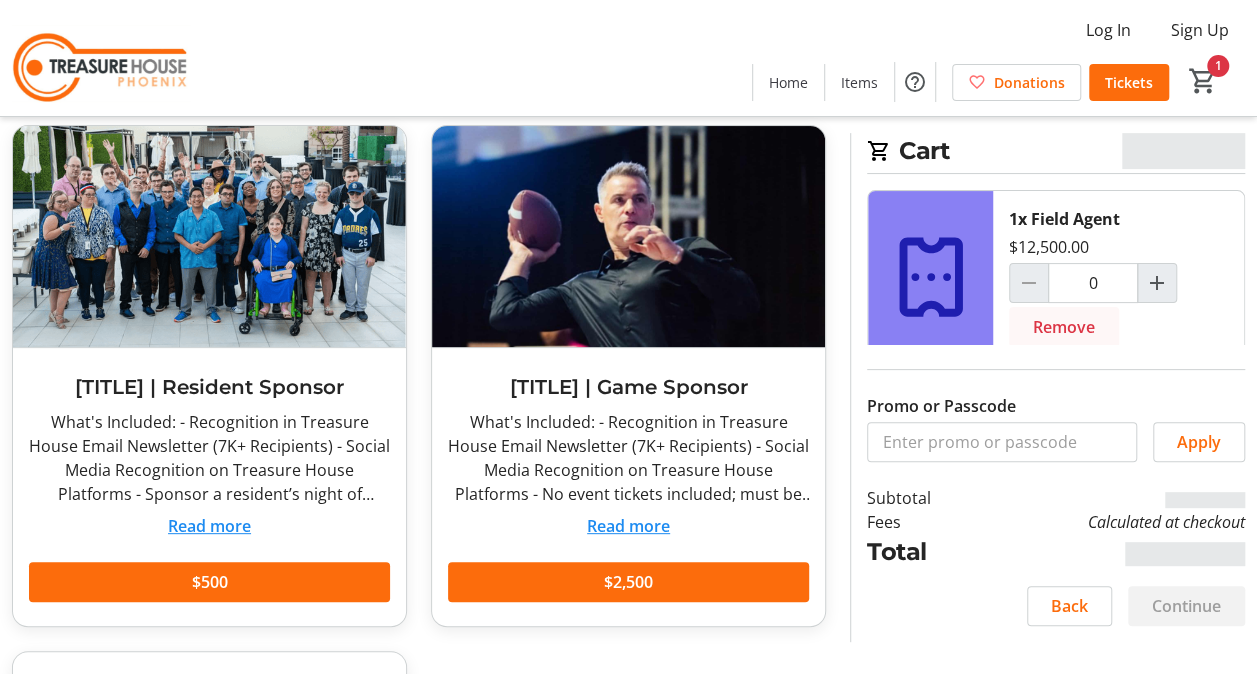 click on "Promo or Passcode" 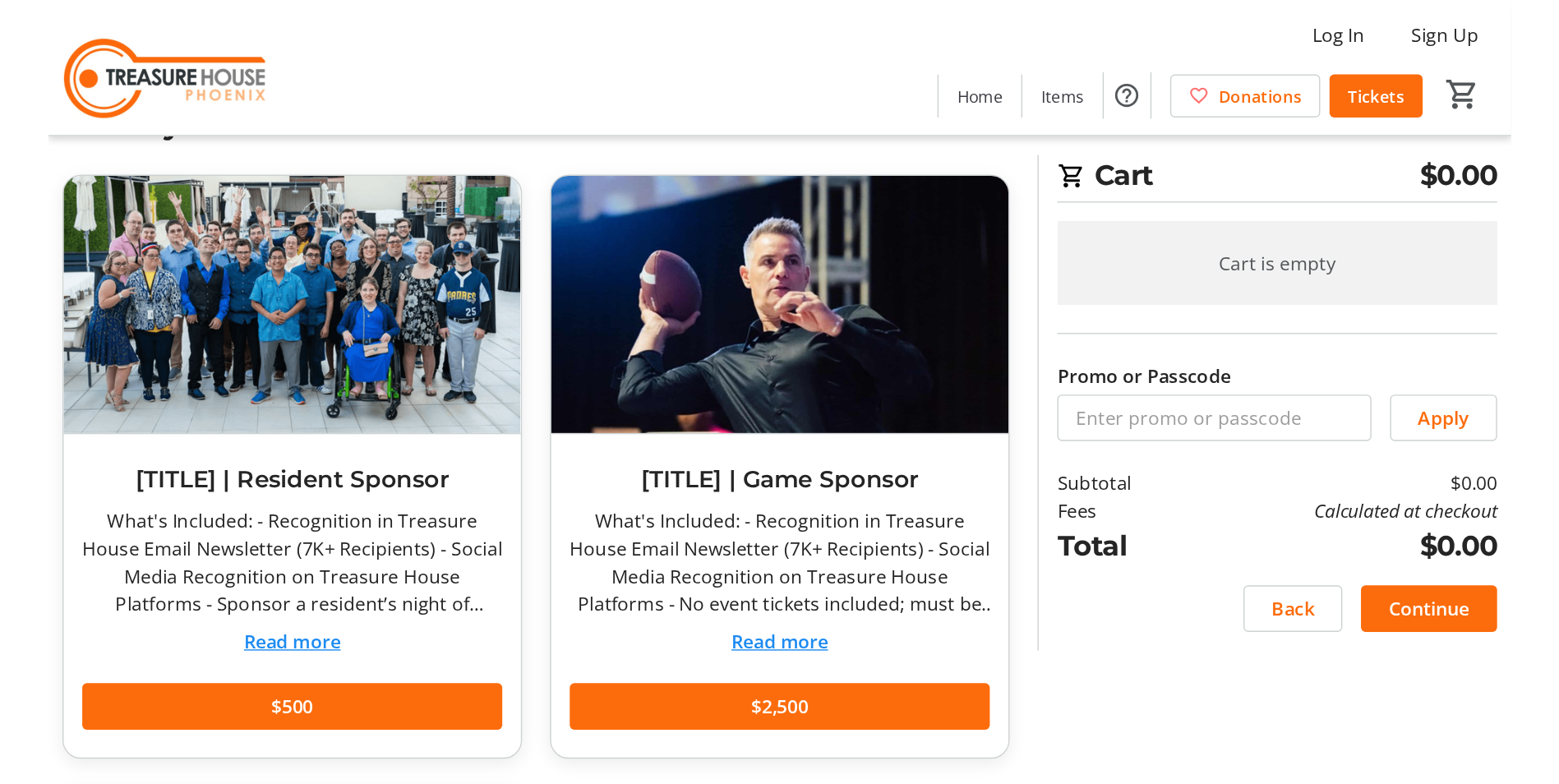 scroll, scrollTop: 0, scrollLeft: 0, axis: both 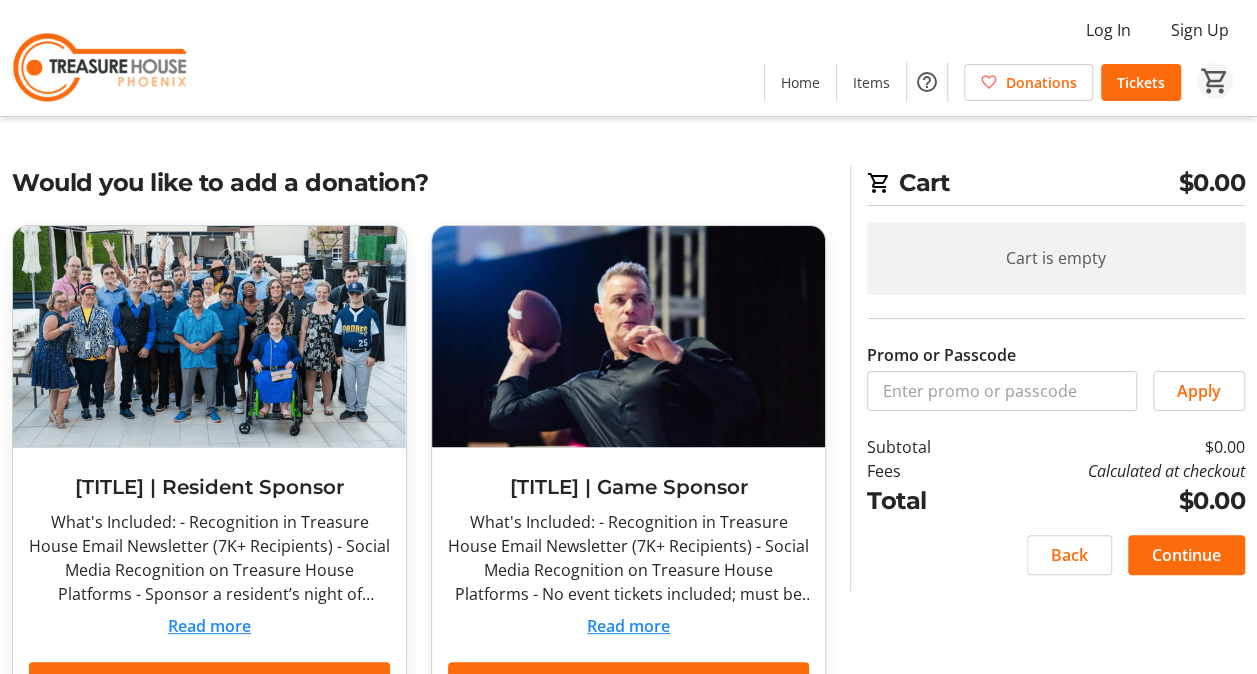 click on "0" 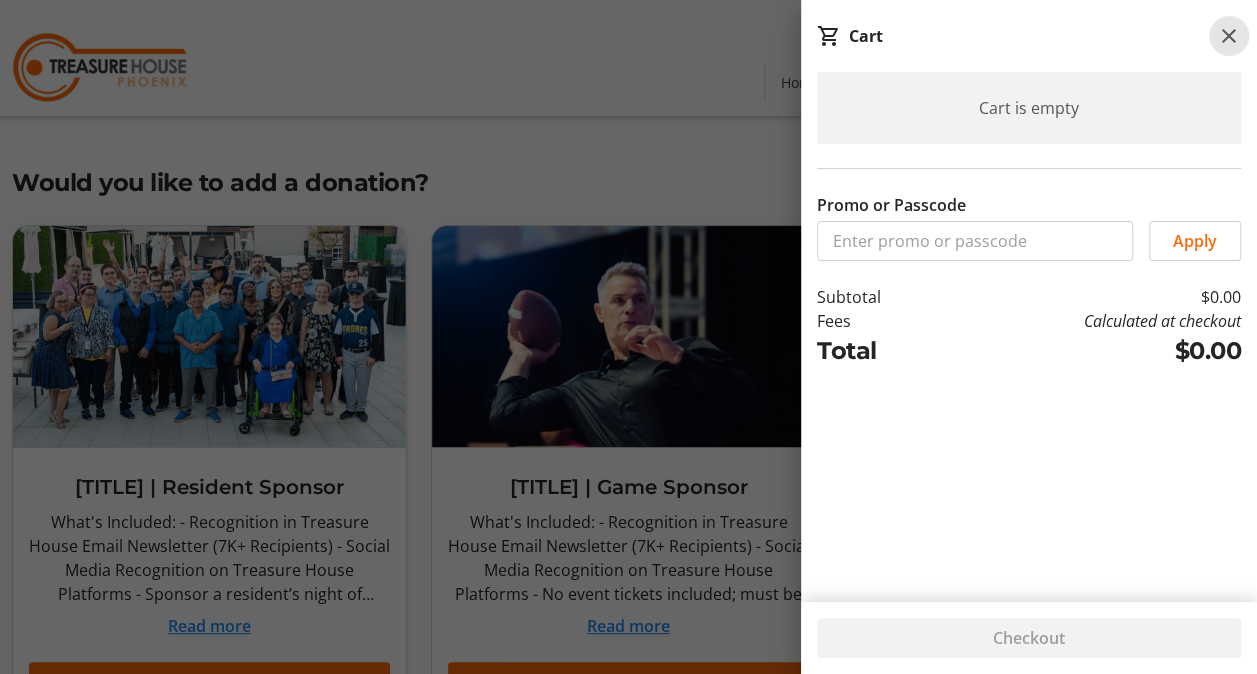 click 